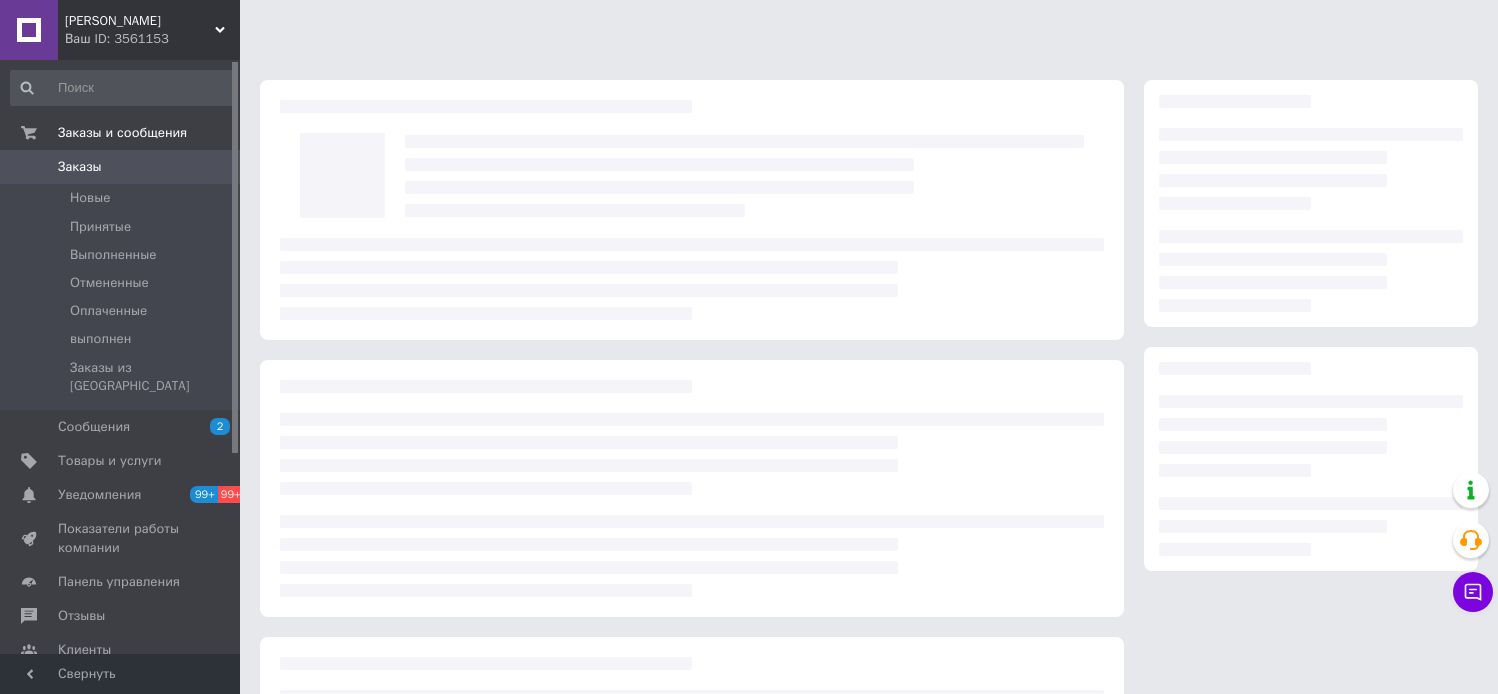 scroll, scrollTop: 0, scrollLeft: 0, axis: both 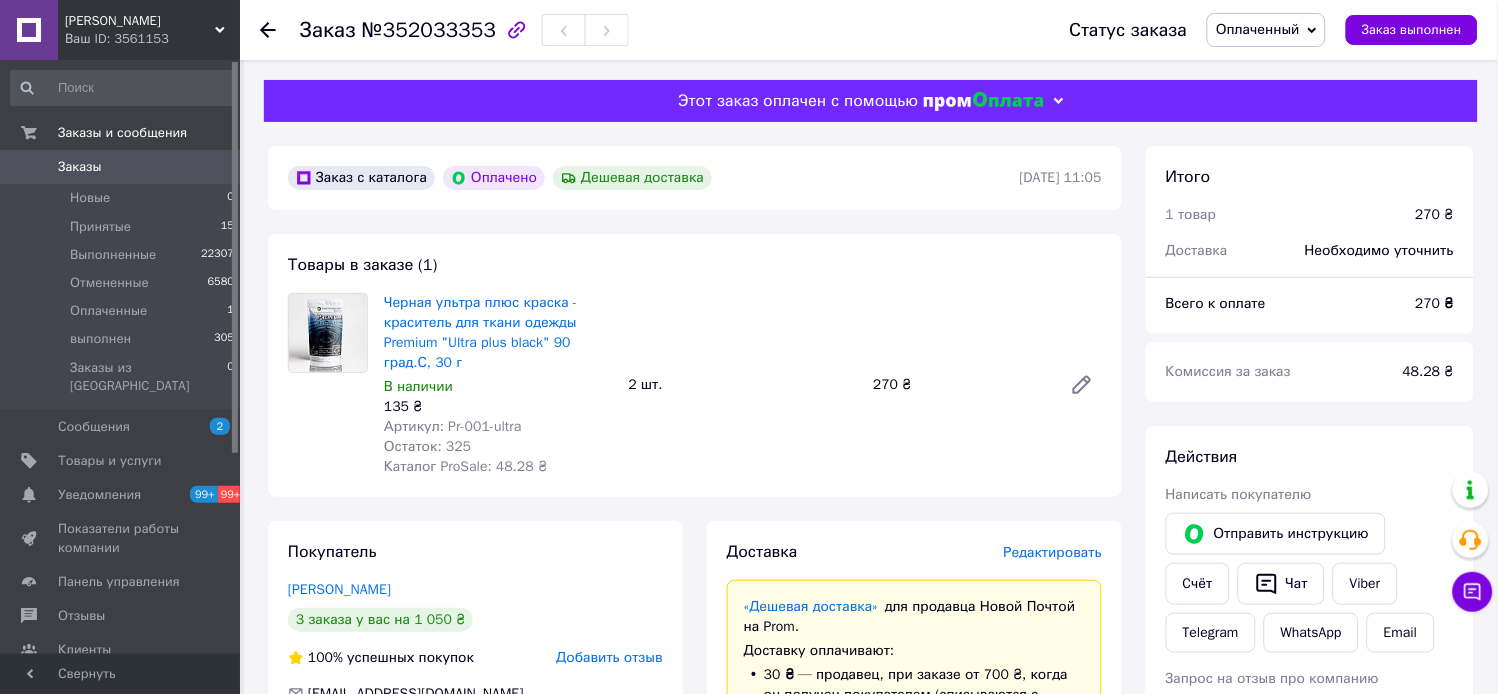drag, startPoint x: 1265, startPoint y: 32, endPoint x: 1261, endPoint y: 63, distance: 31.257 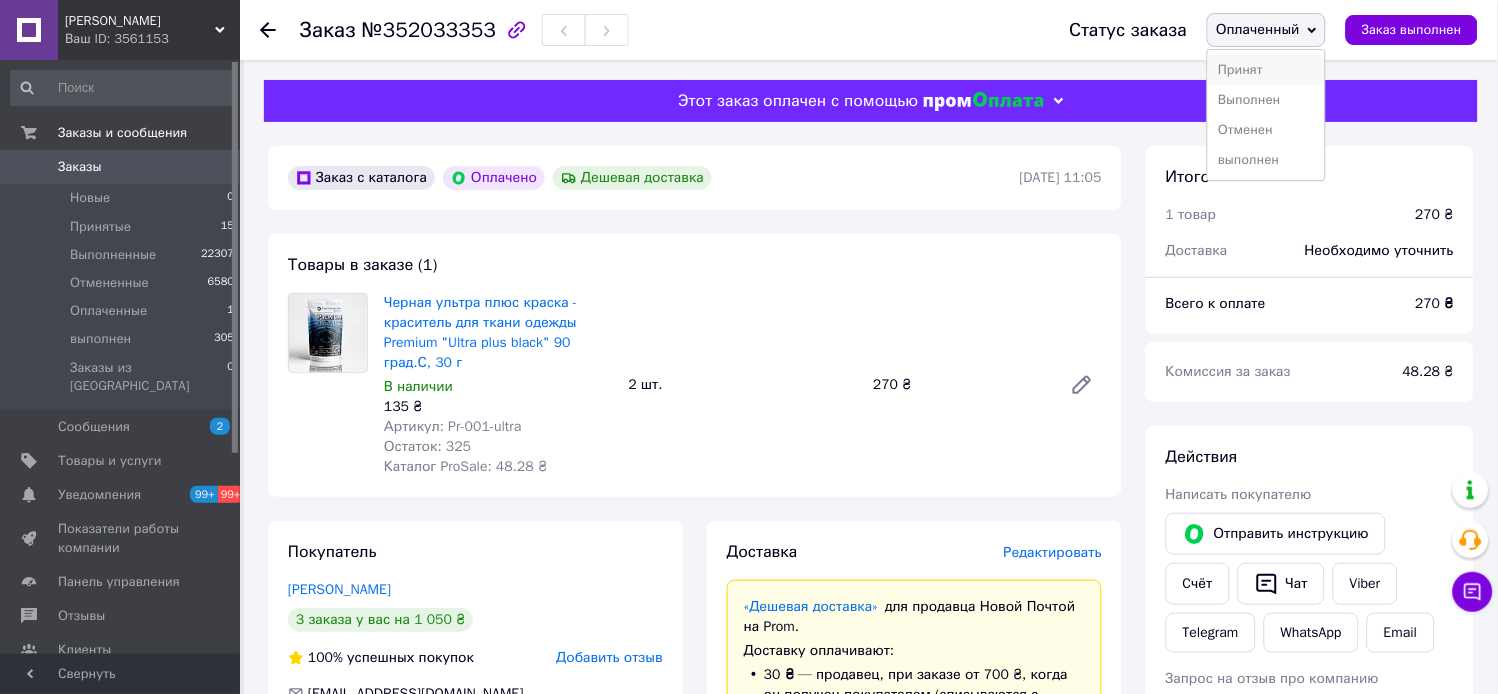 click on "Принят" at bounding box center (1266, 70) 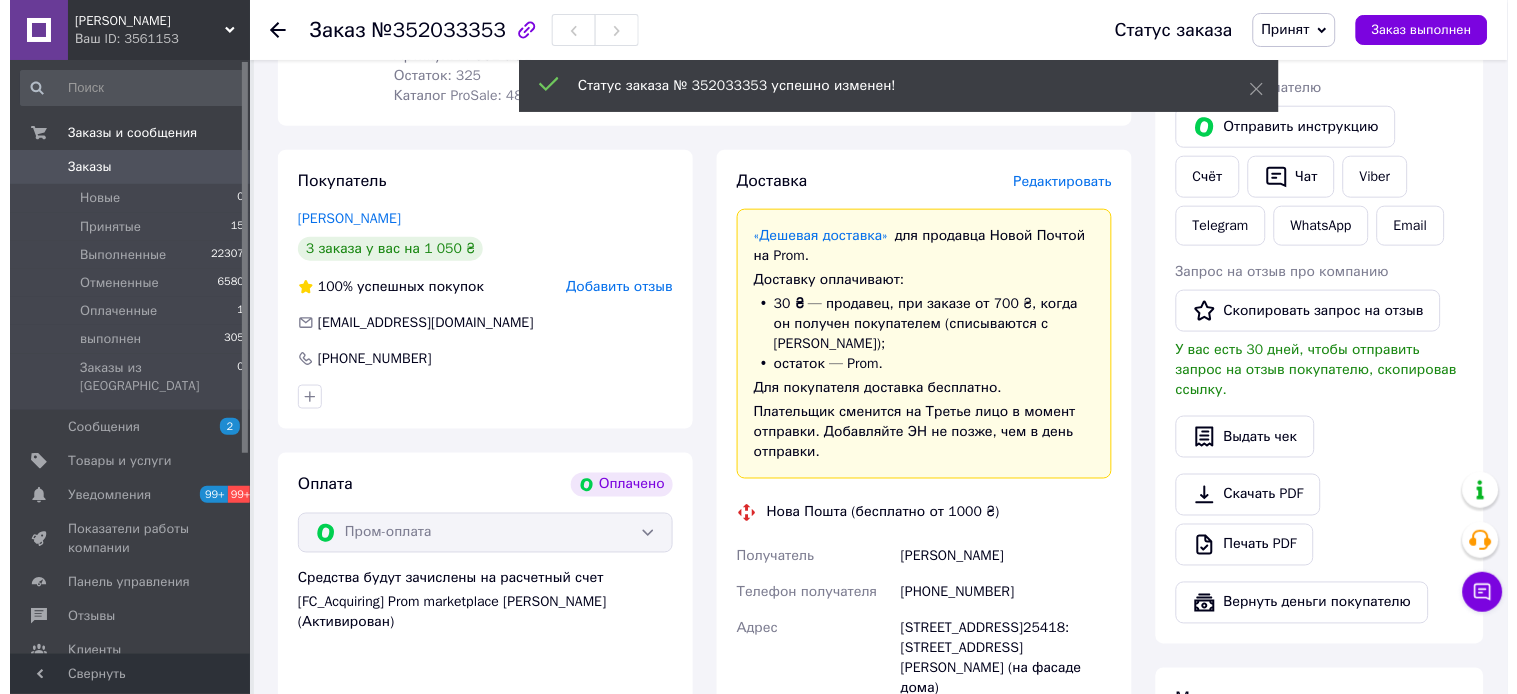 scroll, scrollTop: 333, scrollLeft: 0, axis: vertical 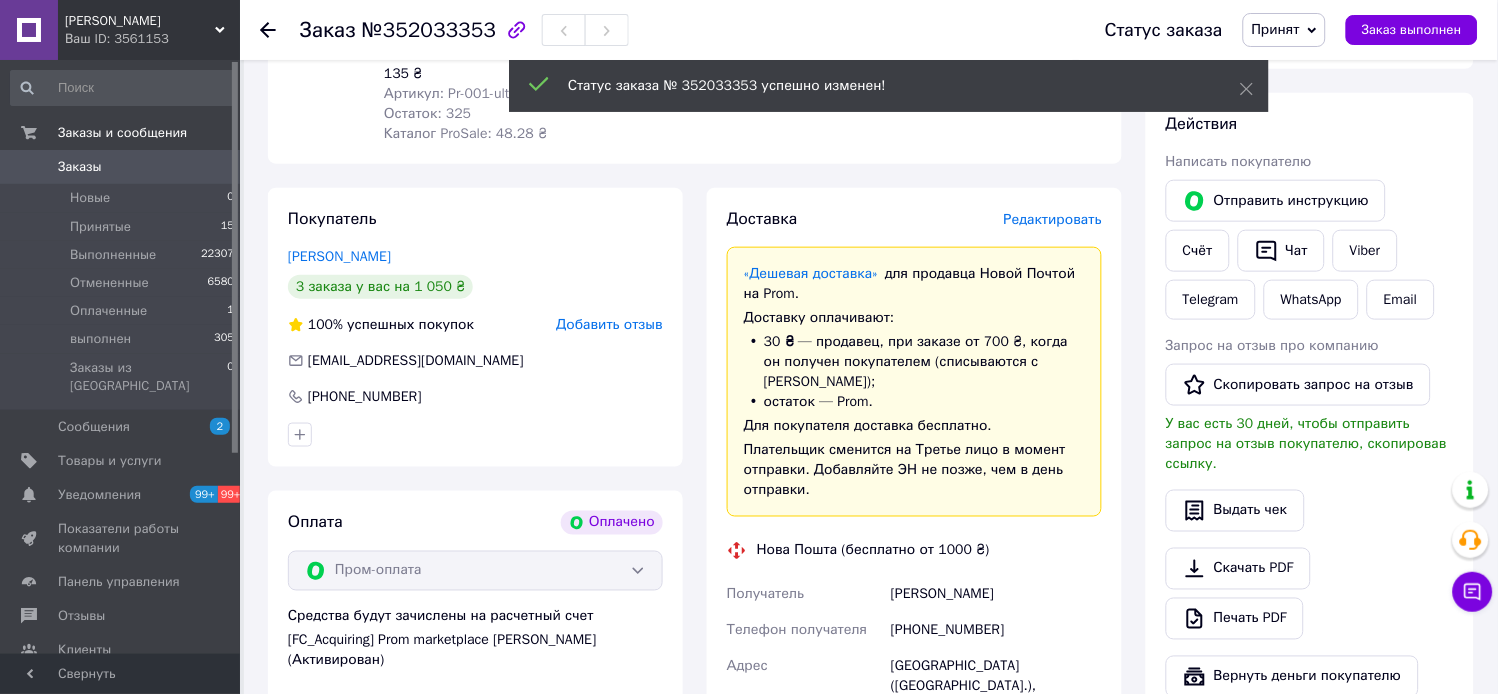 click on "Редактировать" at bounding box center [1053, 219] 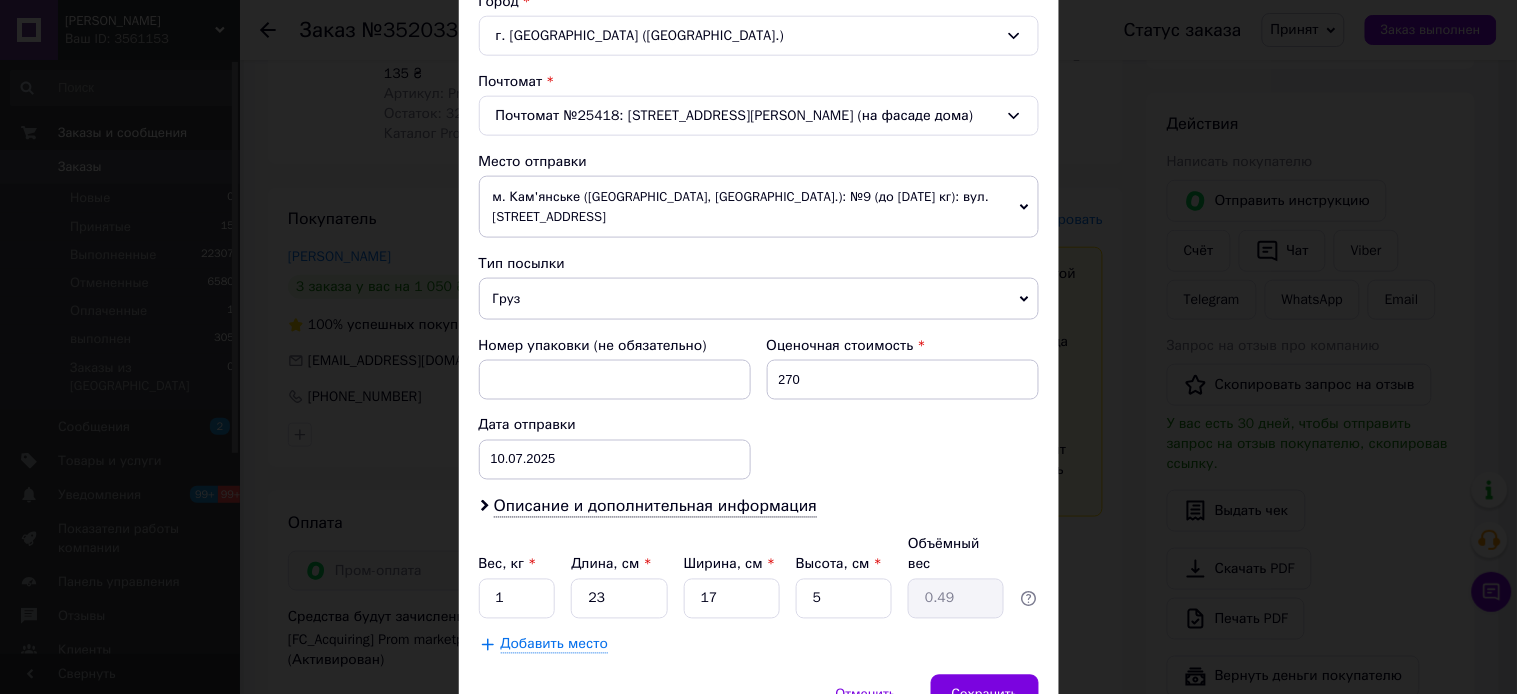 scroll, scrollTop: 655, scrollLeft: 0, axis: vertical 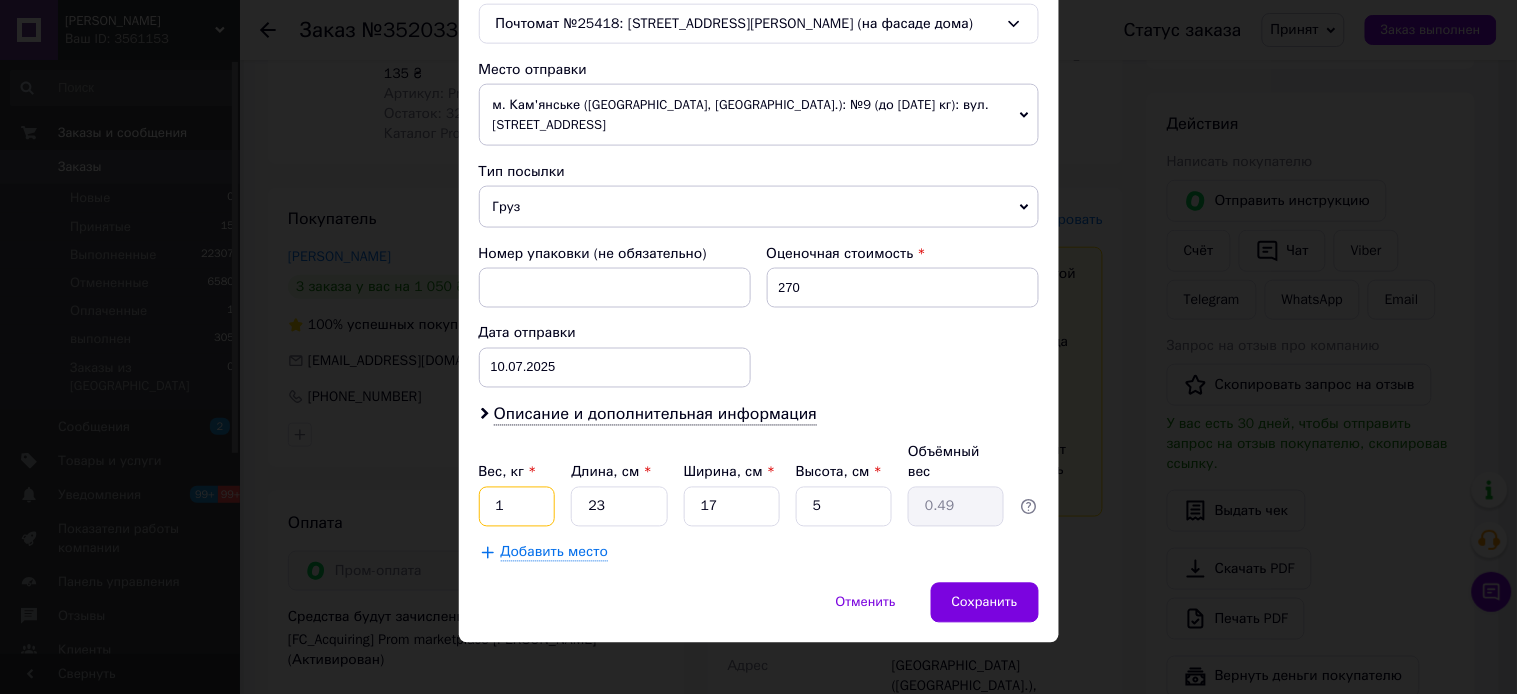 drag, startPoint x: 494, startPoint y: 486, endPoint x: 506, endPoint y: 487, distance: 12.0415945 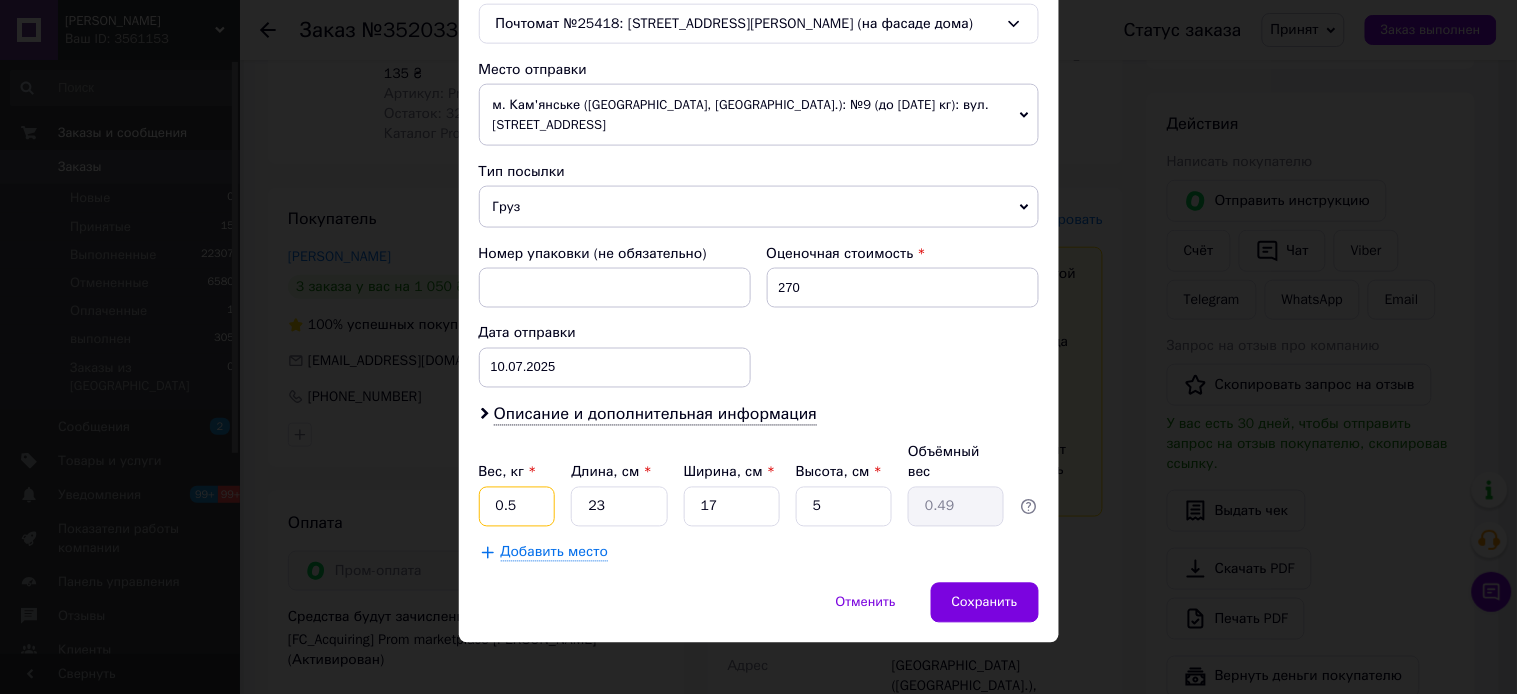 type on "0.5" 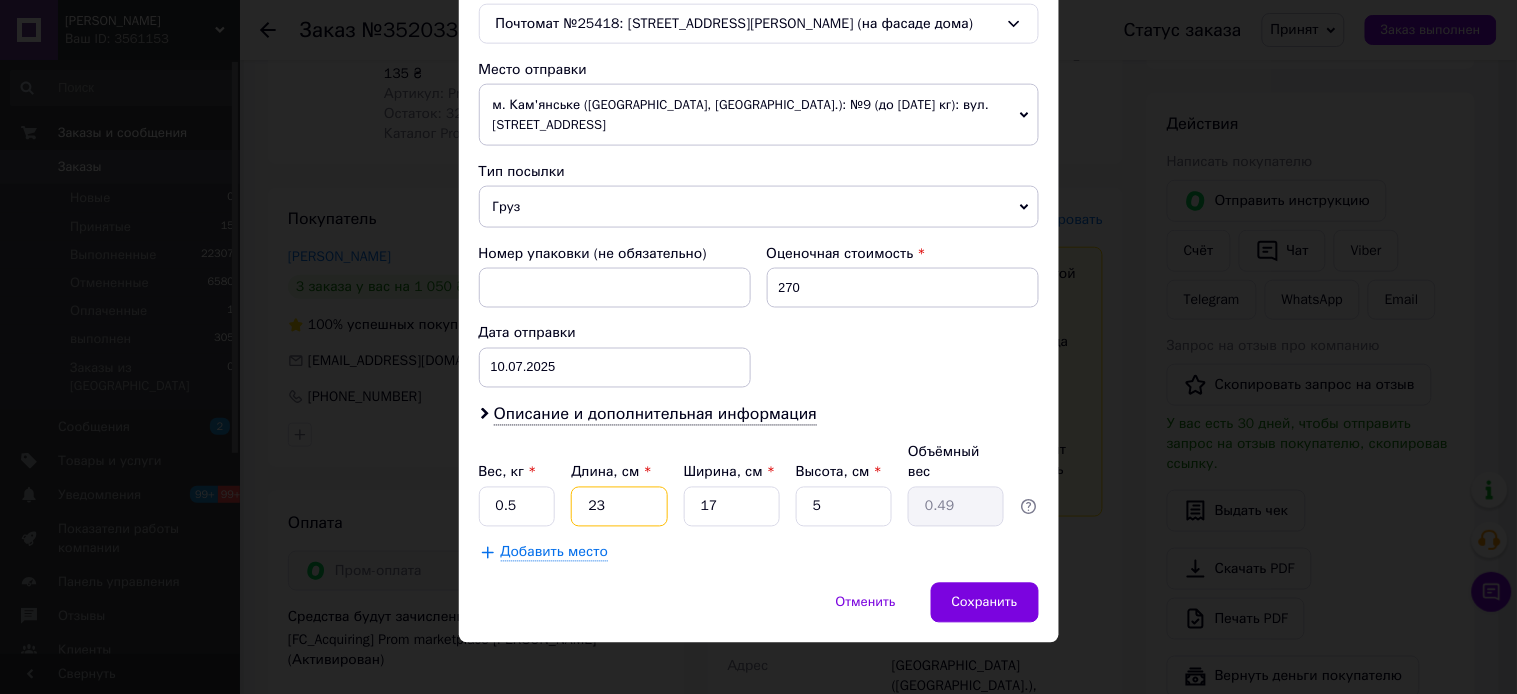 drag, startPoint x: 612, startPoint y: 490, endPoint x: 578, endPoint y: 490, distance: 34 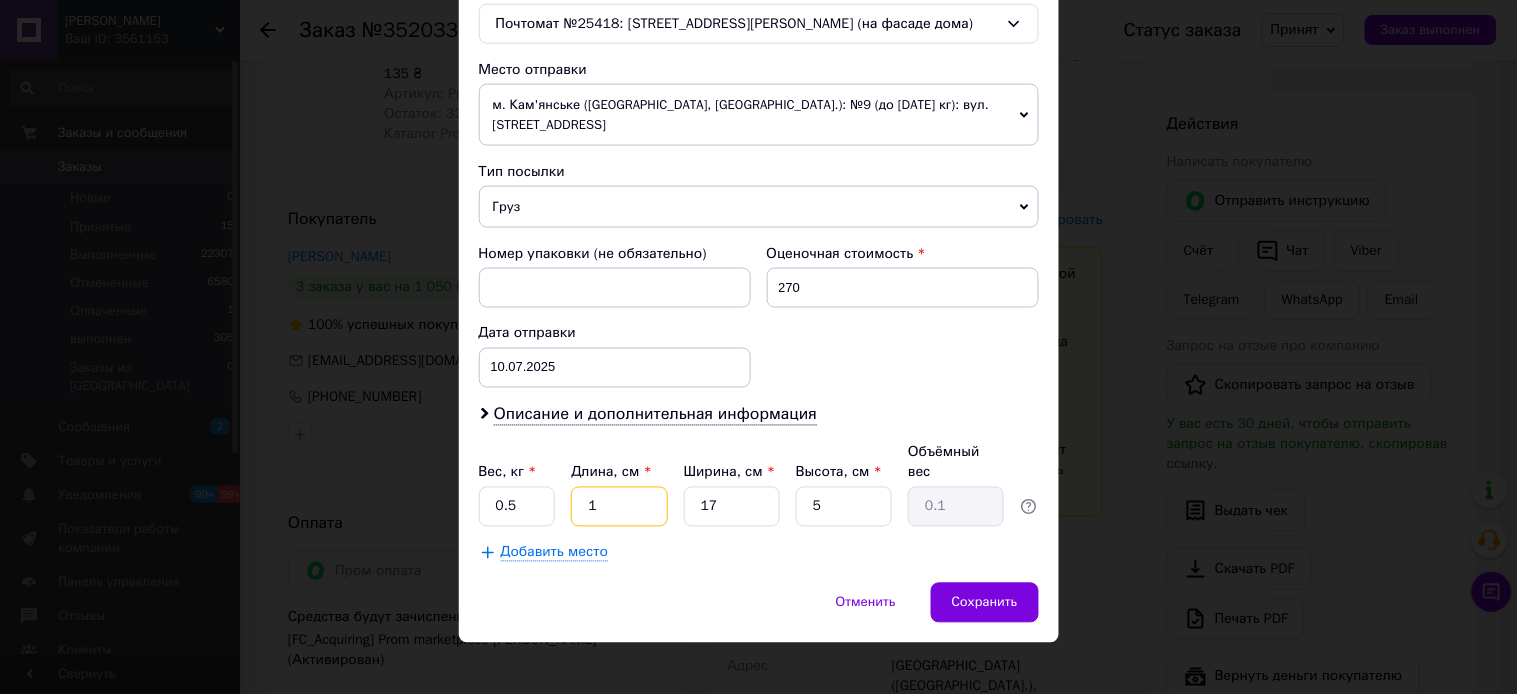 type on "10" 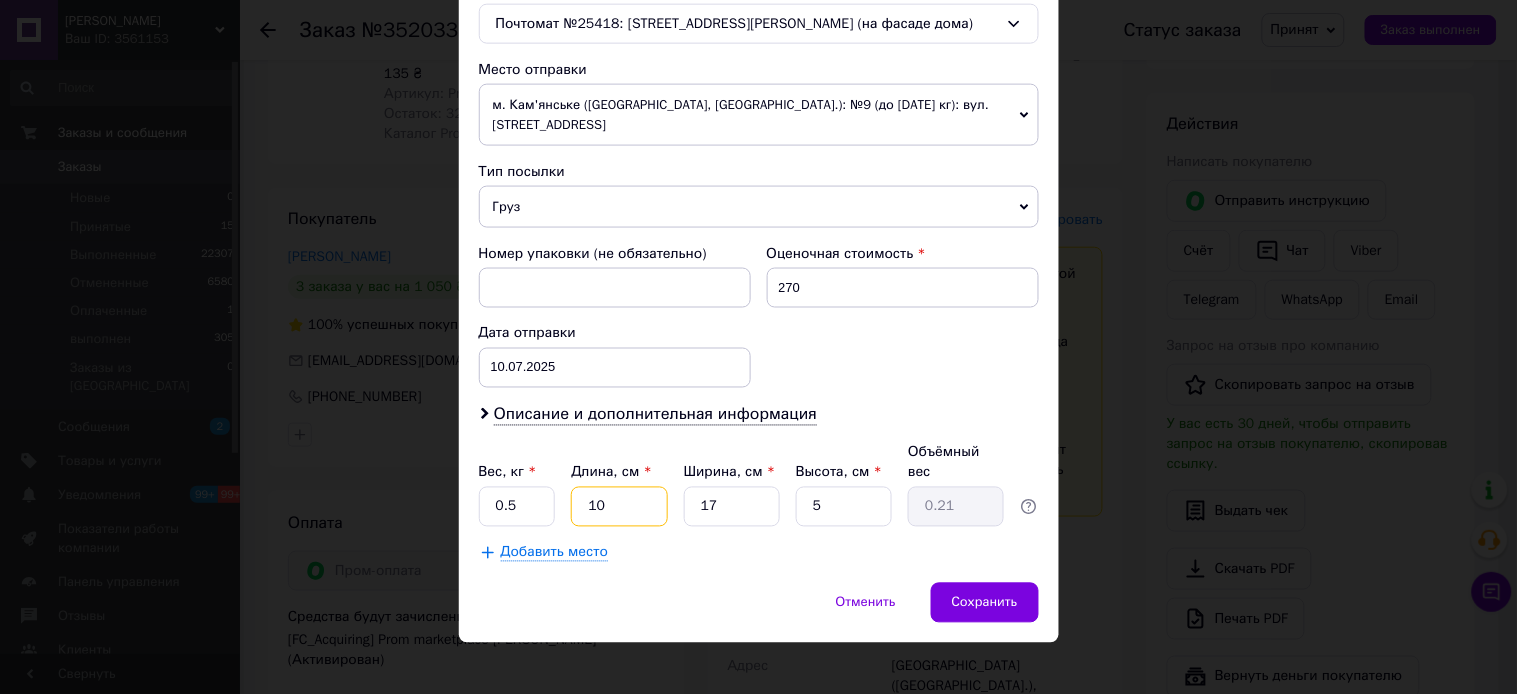 type on "10" 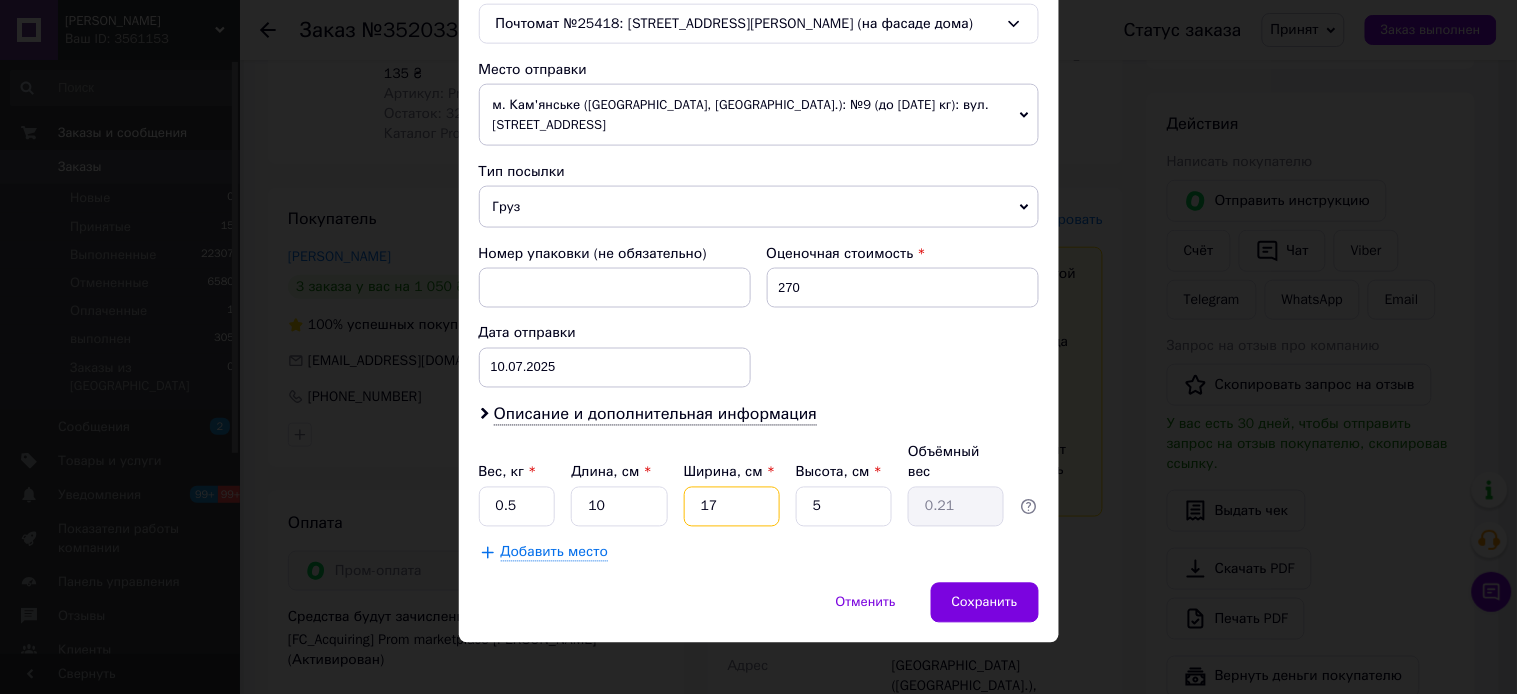 drag, startPoint x: 755, startPoint y: 493, endPoint x: 691, endPoint y: 502, distance: 64.629715 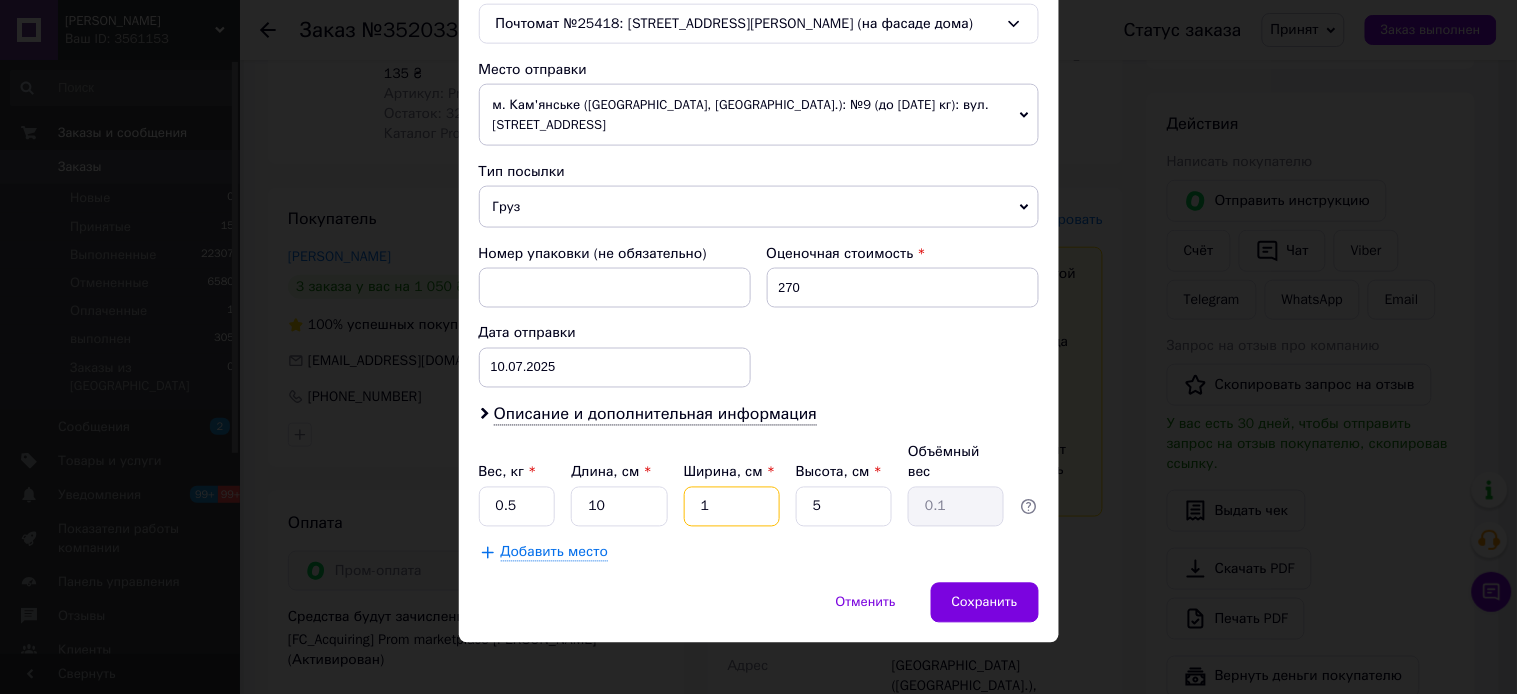 type on "12" 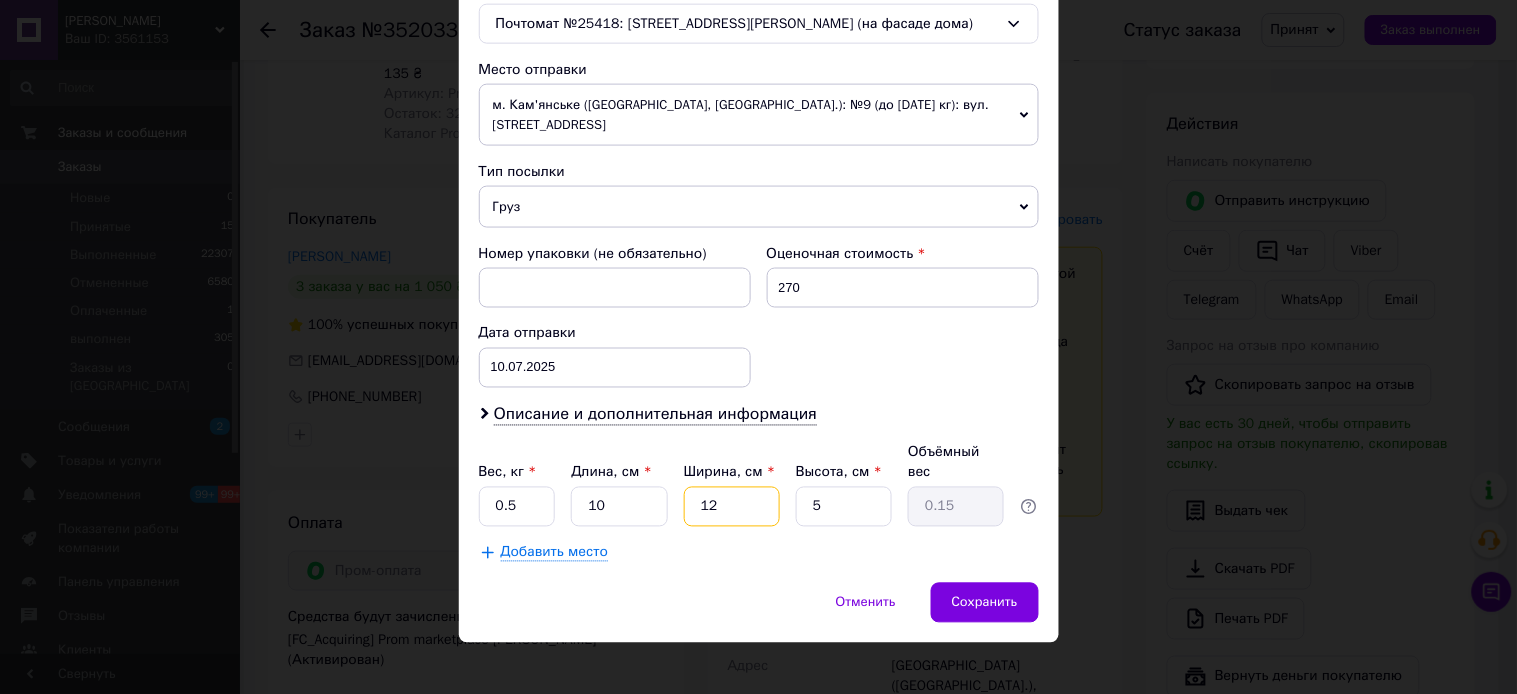 type on "12" 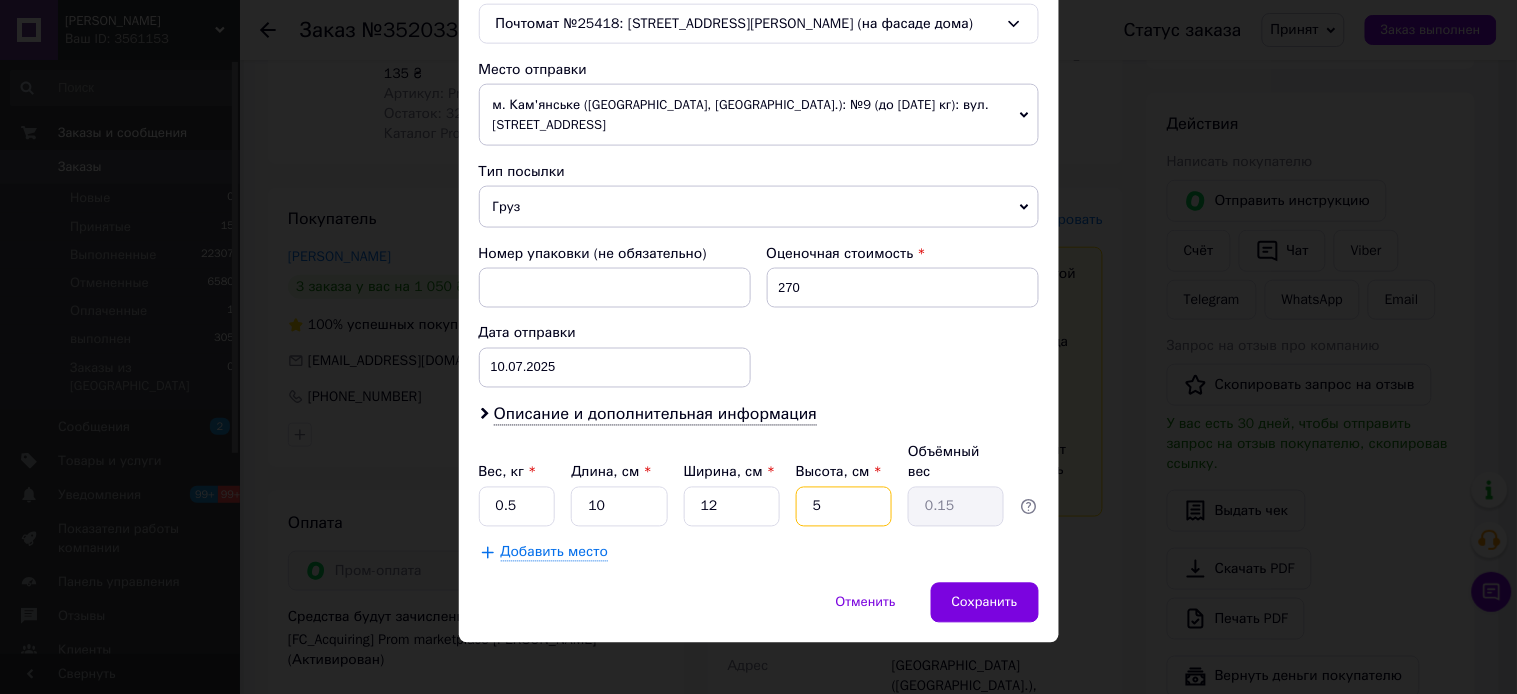 click on "Вес, кг   * 0.5 Длина, см   * 10 Ширина, см   * 12 Высота, см   * 5 Объёмный вес 0.15" at bounding box center (759, 485) 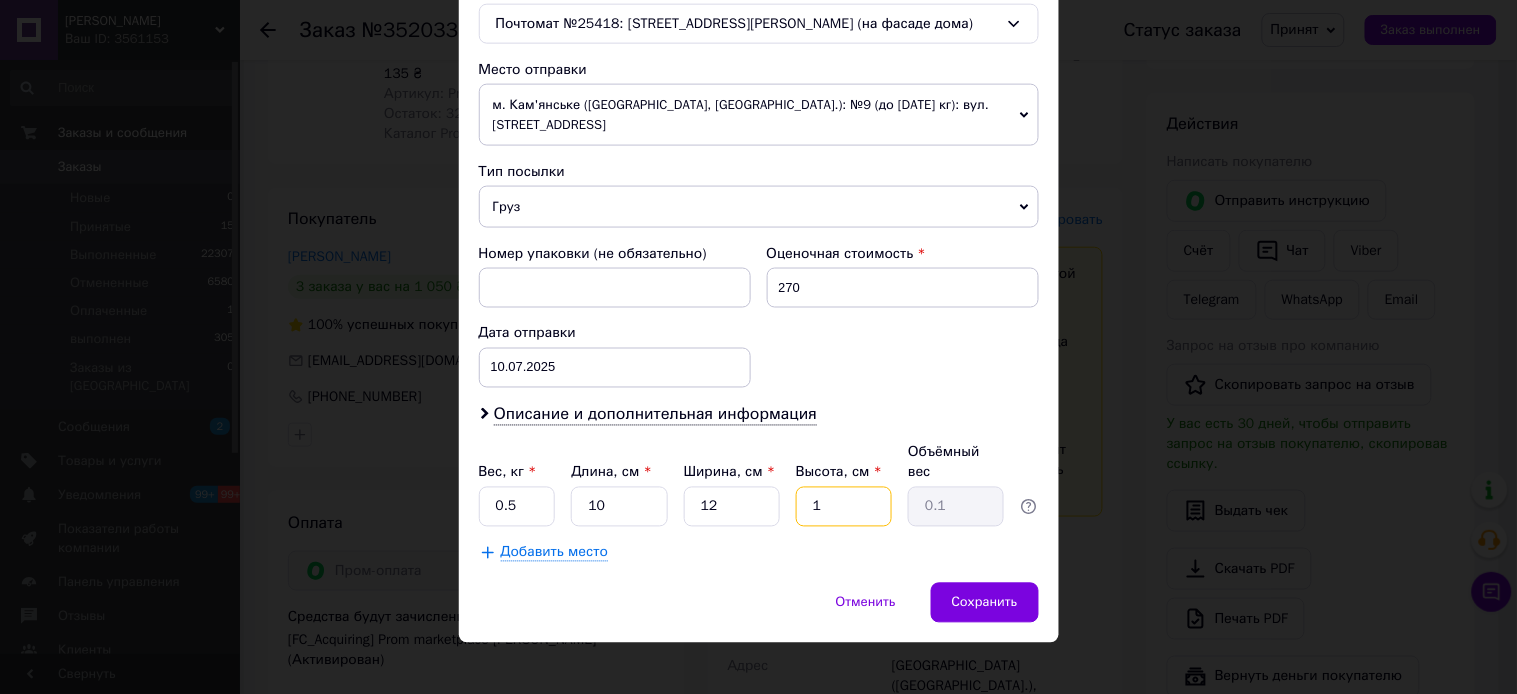 type on "11" 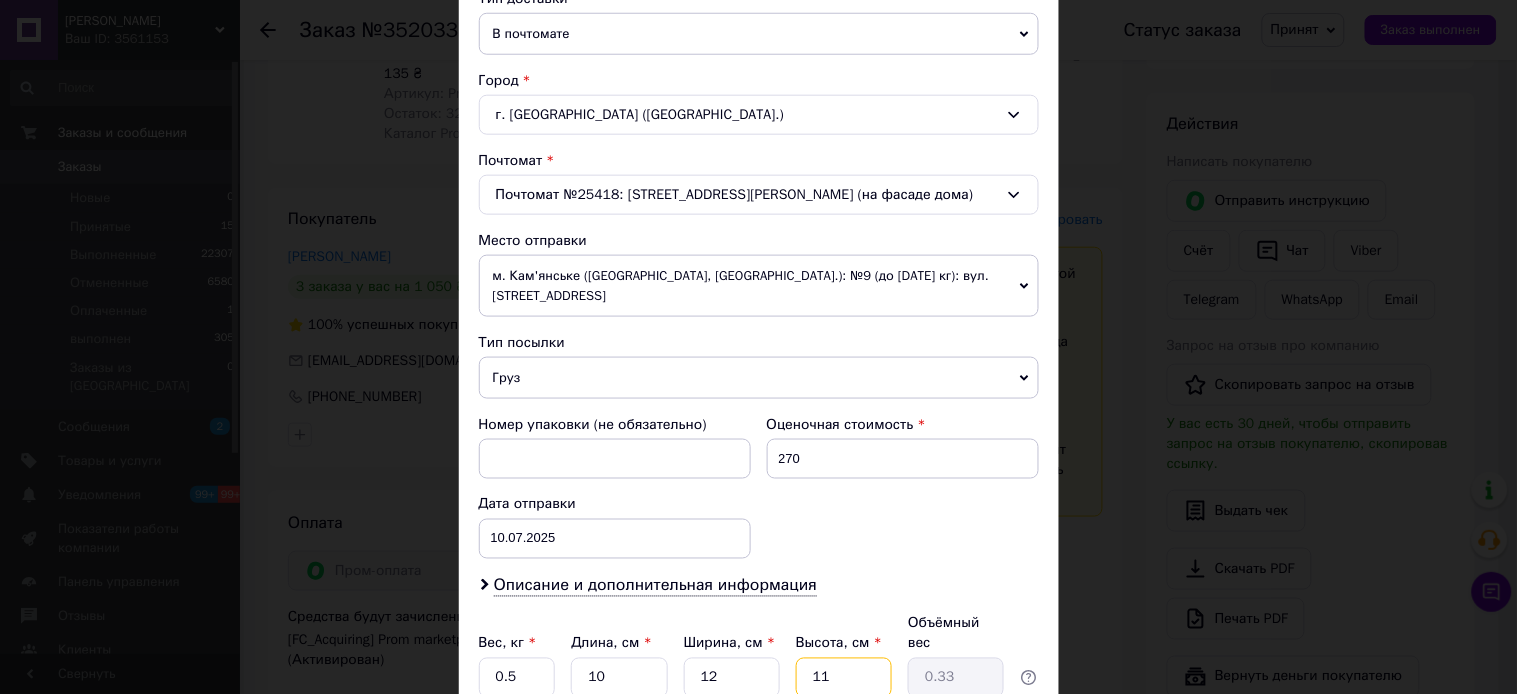 scroll, scrollTop: 322, scrollLeft: 0, axis: vertical 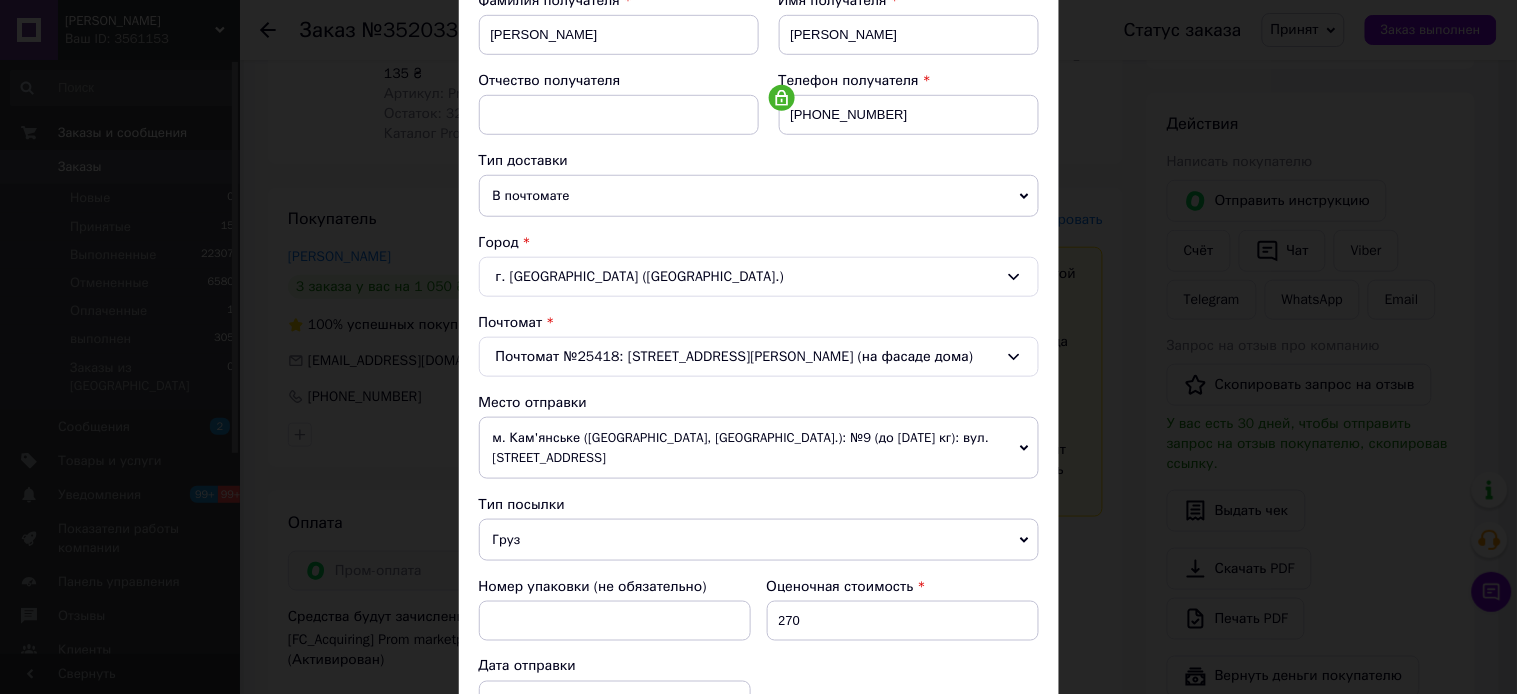 type on "11" 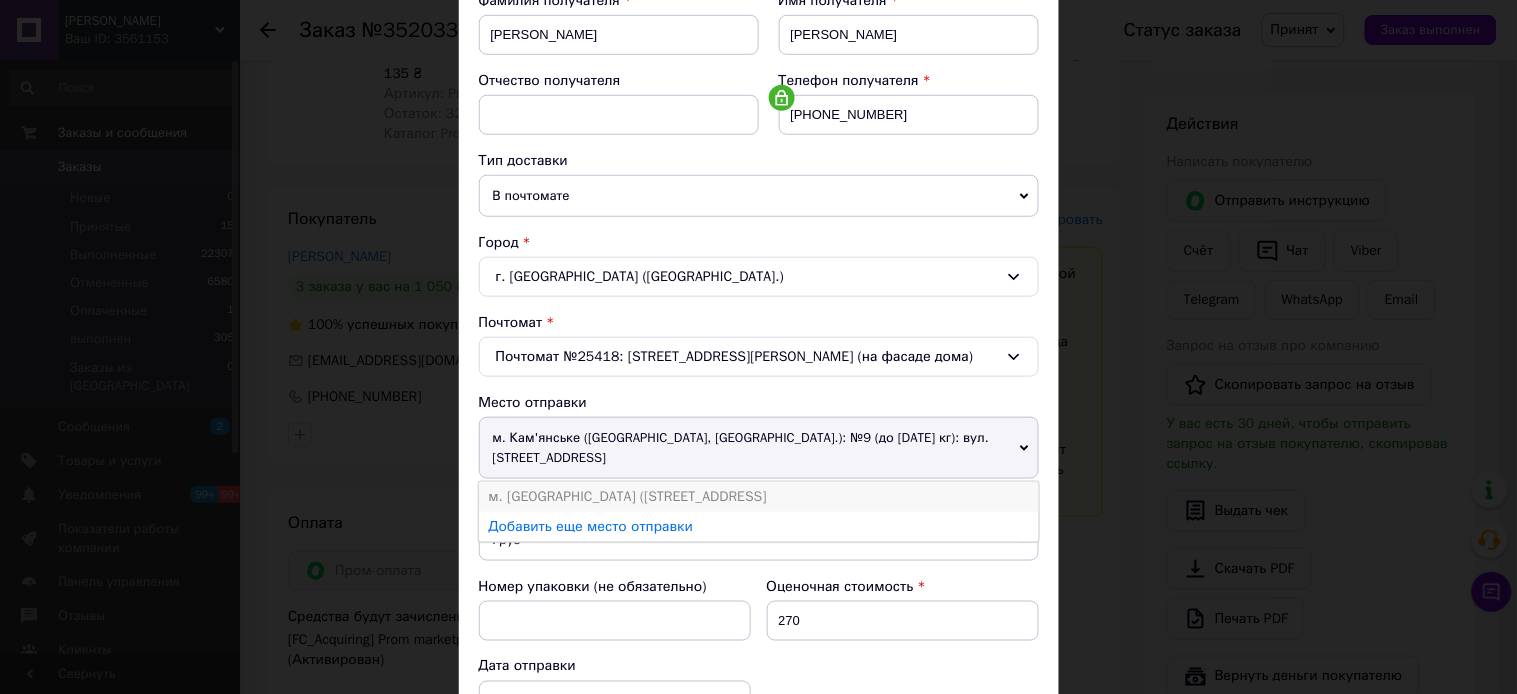 click on "м. [GEOGRAPHIC_DATA] ([STREET_ADDRESS]" at bounding box center [759, 497] 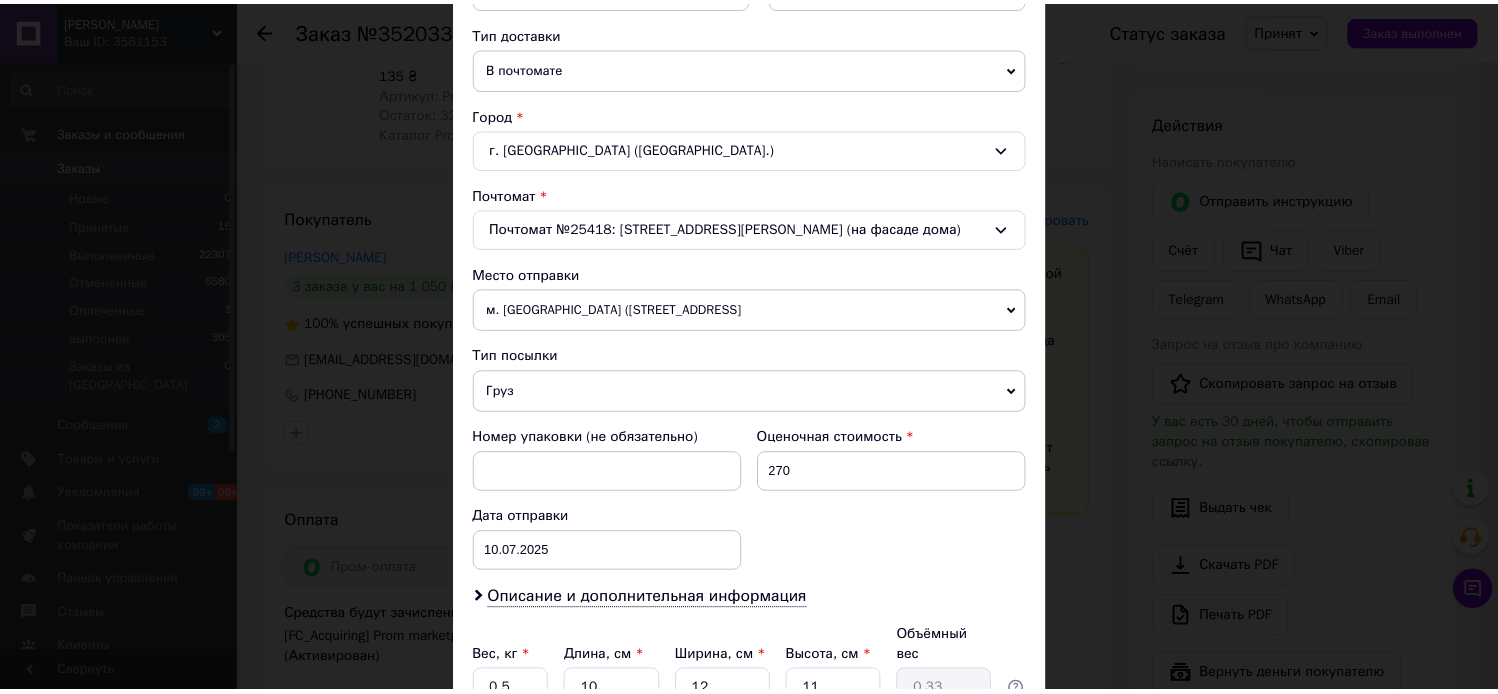 scroll, scrollTop: 544, scrollLeft: 0, axis: vertical 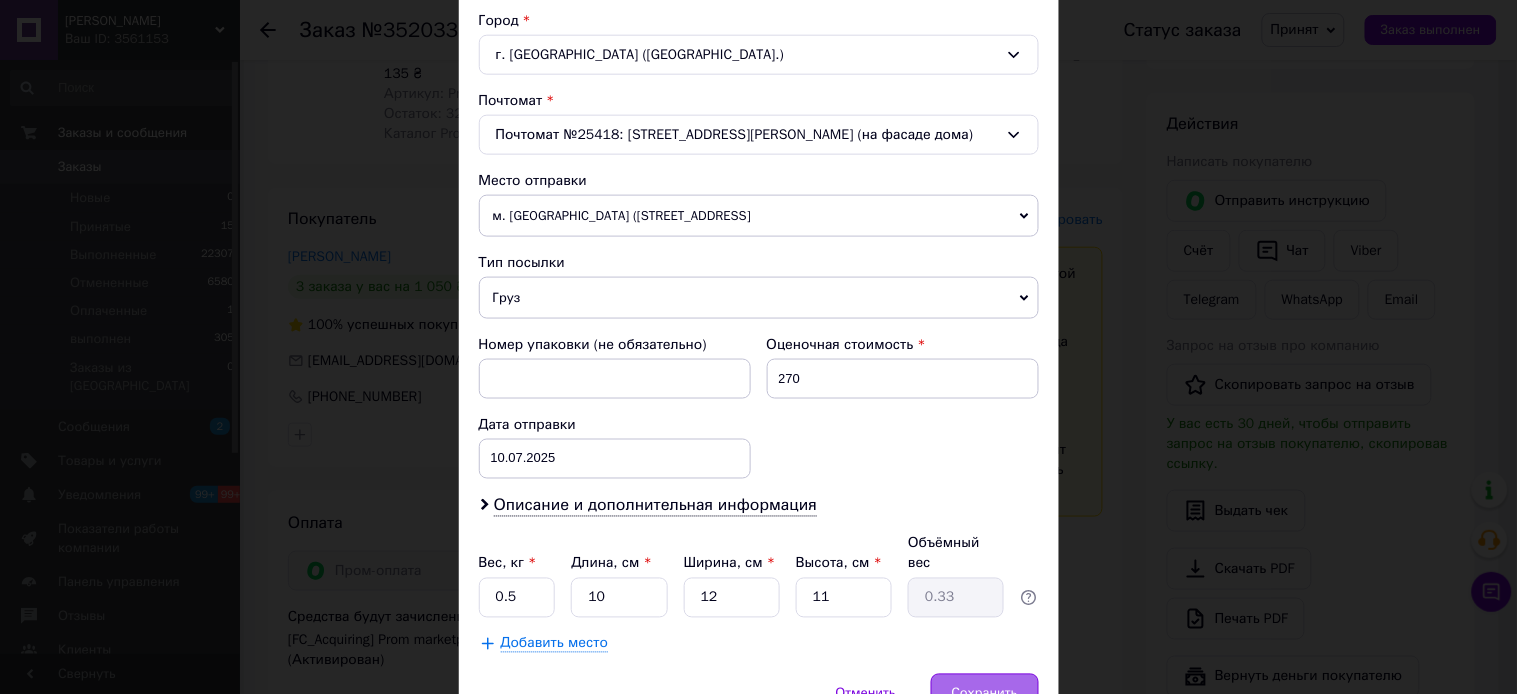 click on "Сохранить" at bounding box center (985, 694) 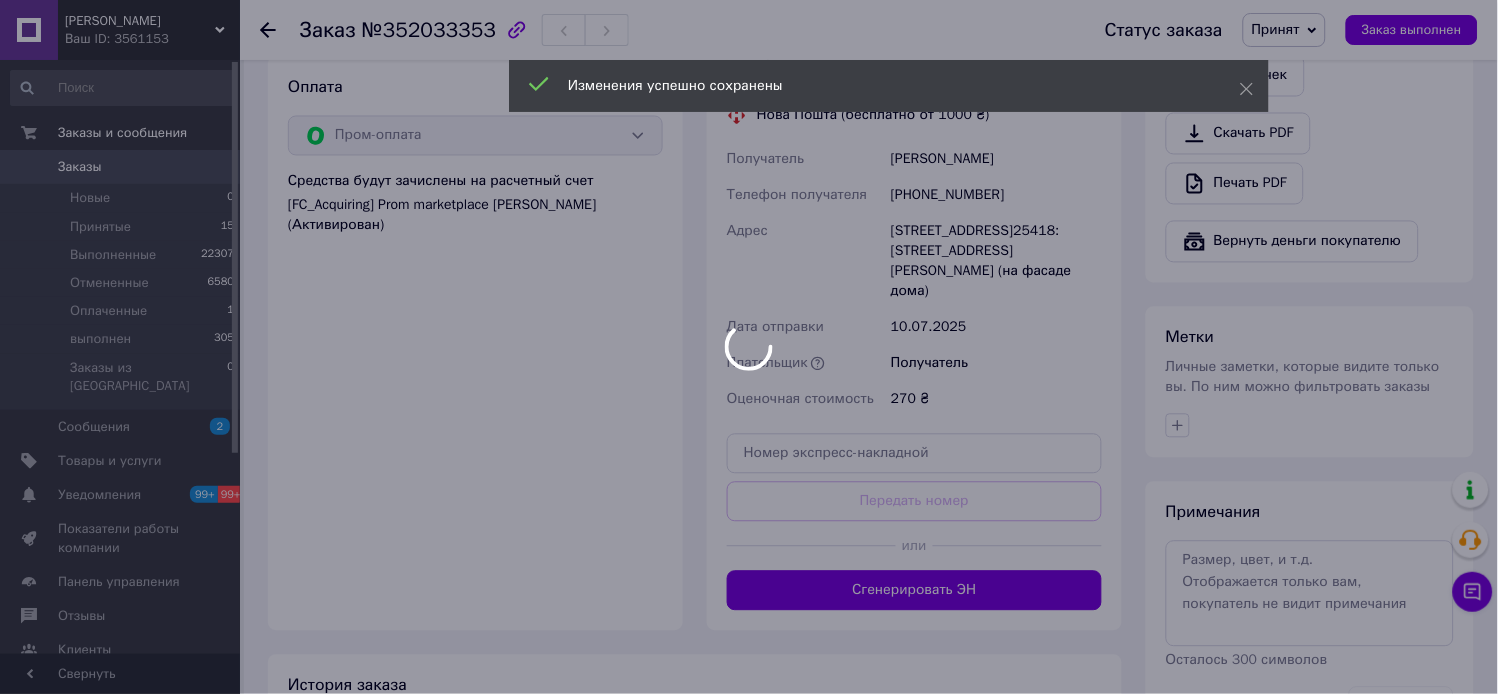 scroll, scrollTop: 777, scrollLeft: 0, axis: vertical 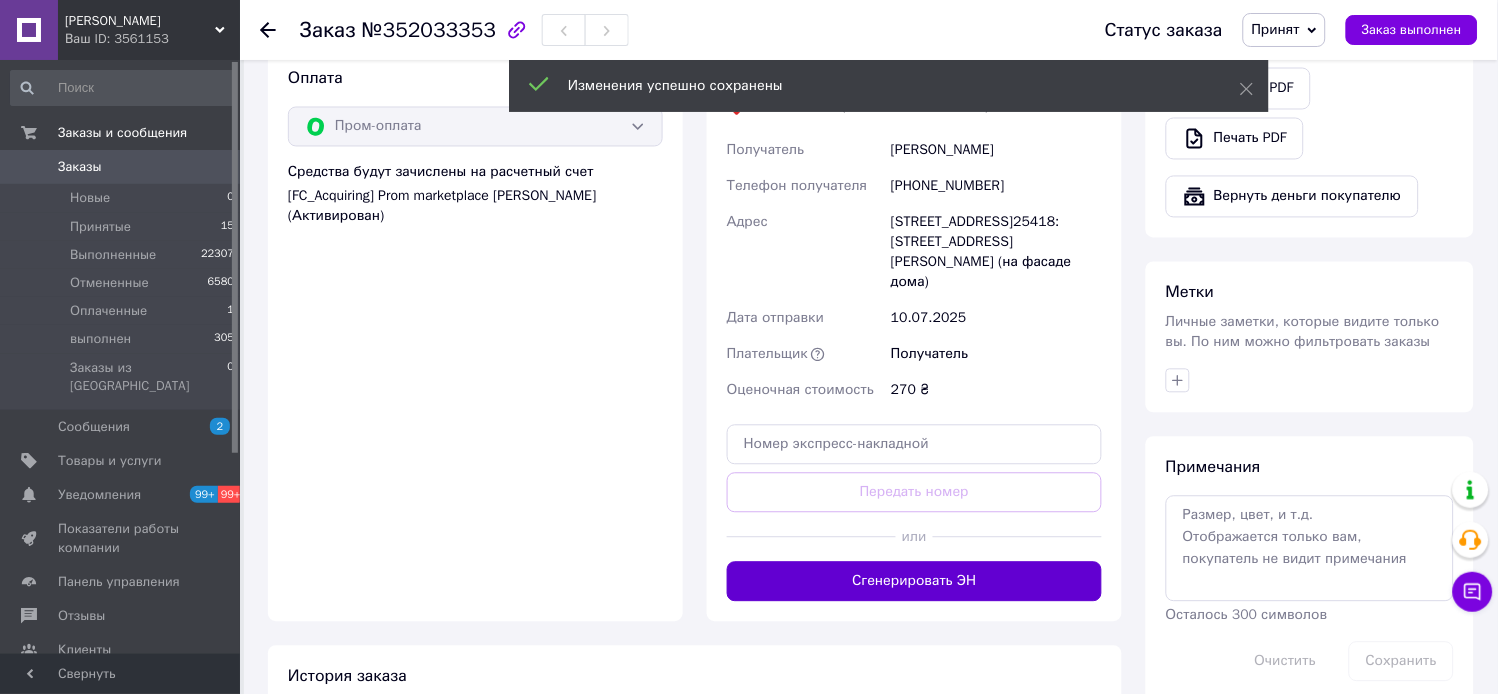click on "Сгенерировать ЭН" at bounding box center (914, 582) 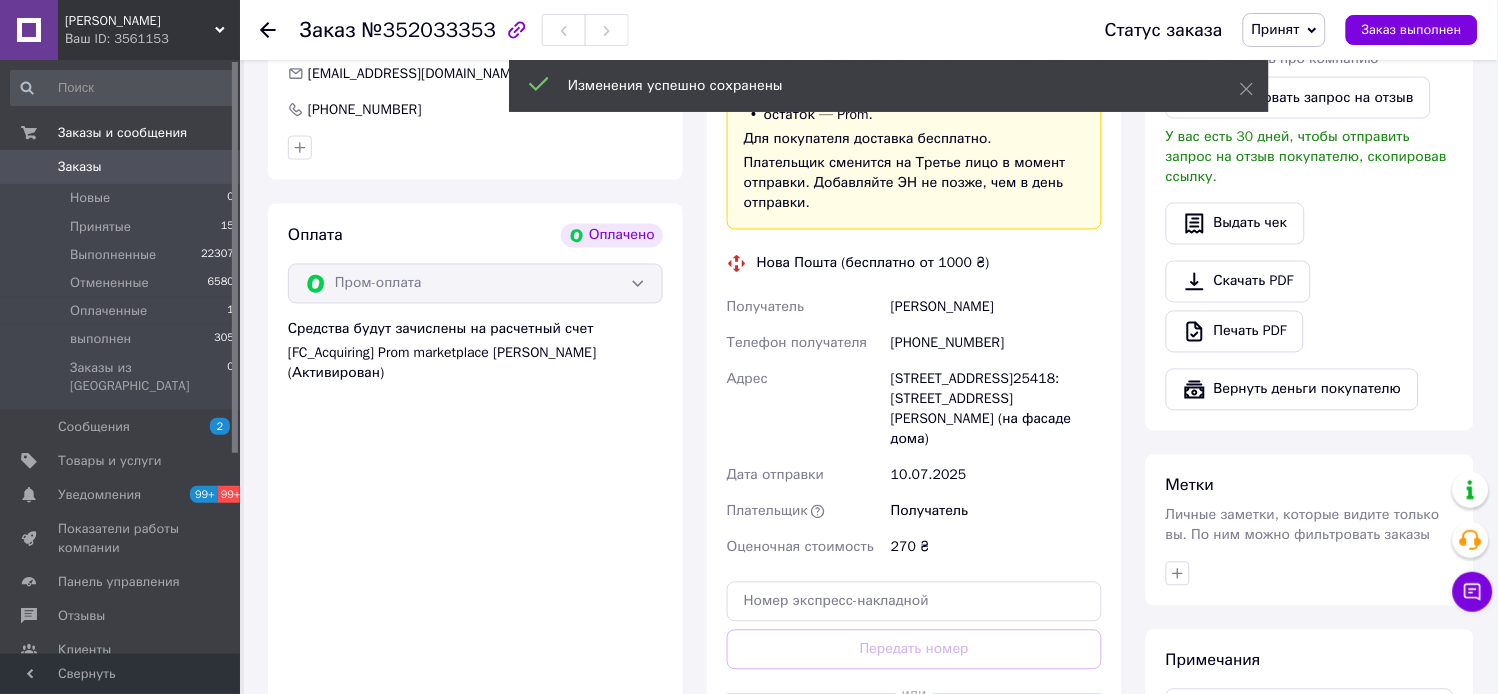 scroll, scrollTop: 333, scrollLeft: 0, axis: vertical 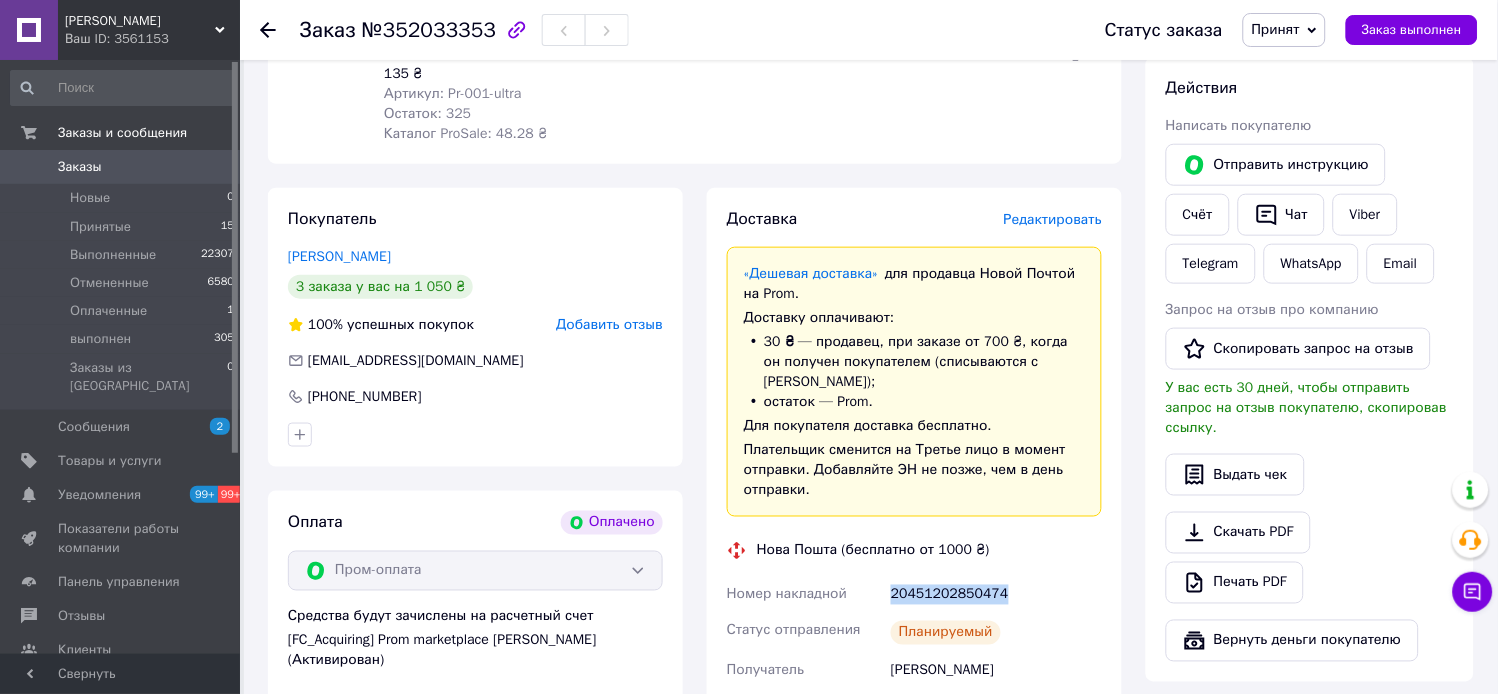 drag, startPoint x: 1013, startPoint y: 573, endPoint x: 887, endPoint y: 575, distance: 126.01587 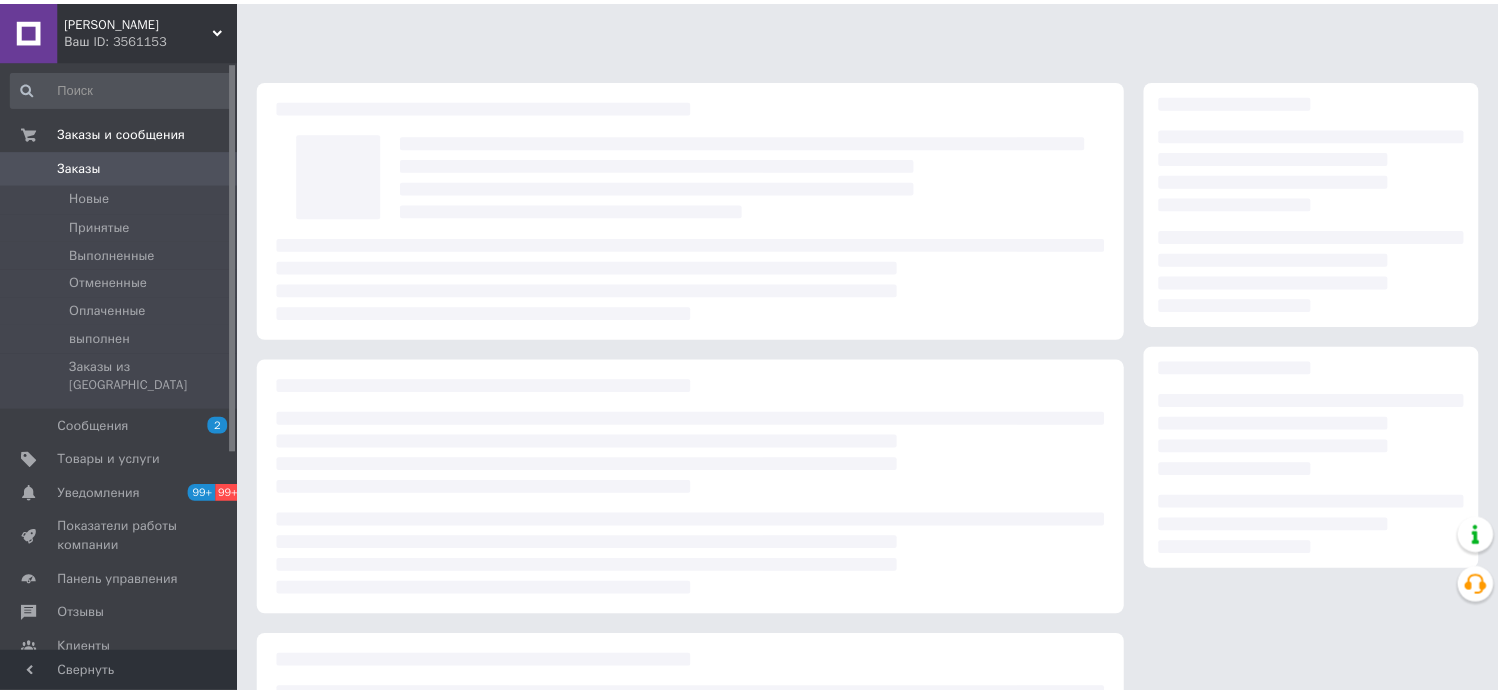 scroll, scrollTop: 0, scrollLeft: 0, axis: both 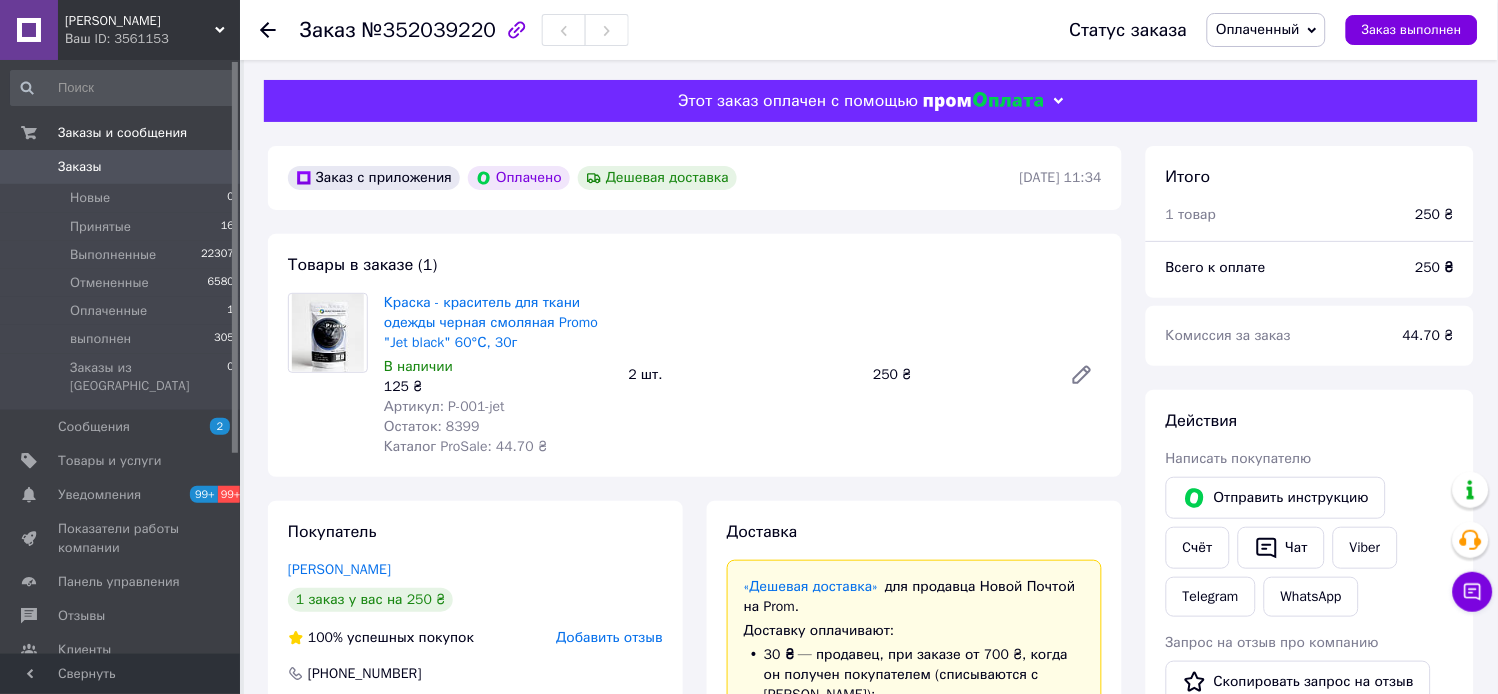 click on "Оплаченный" at bounding box center [1258, 29] 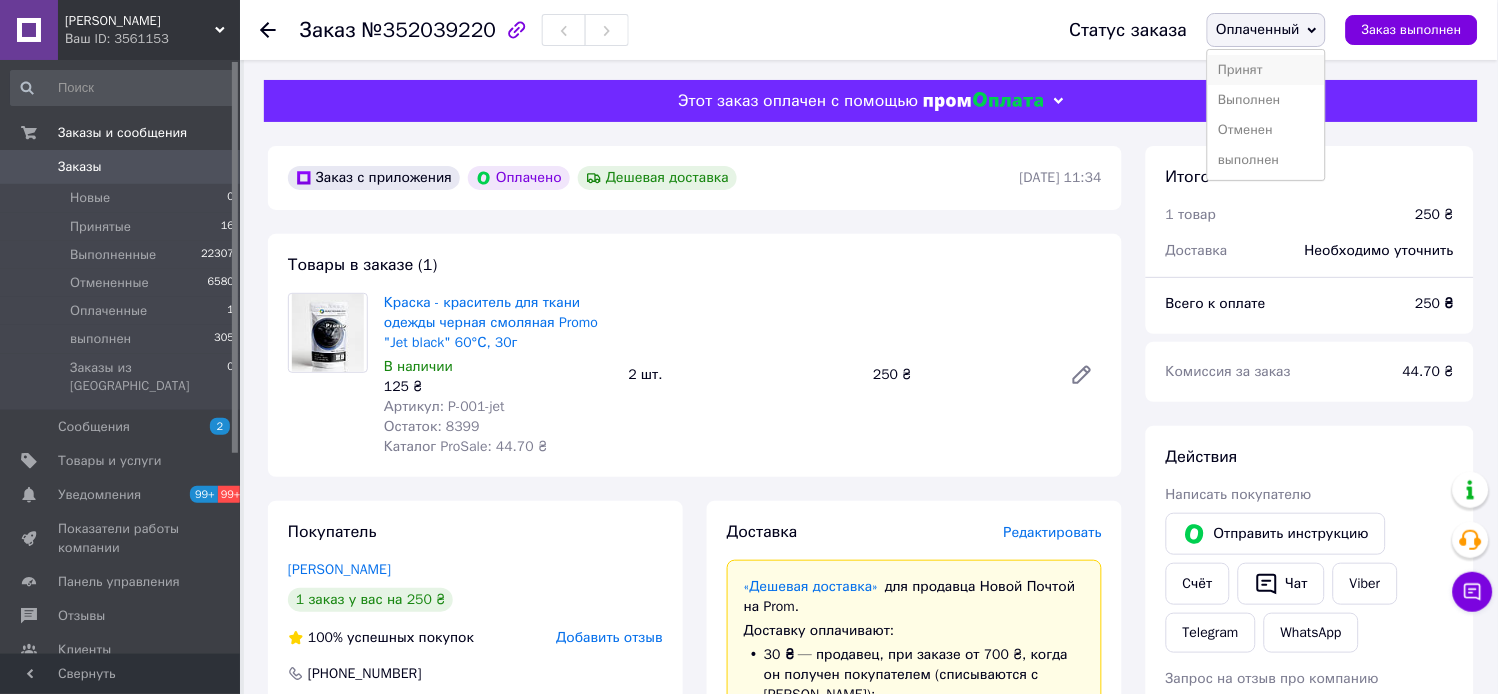 click on "Принят" at bounding box center [1266, 70] 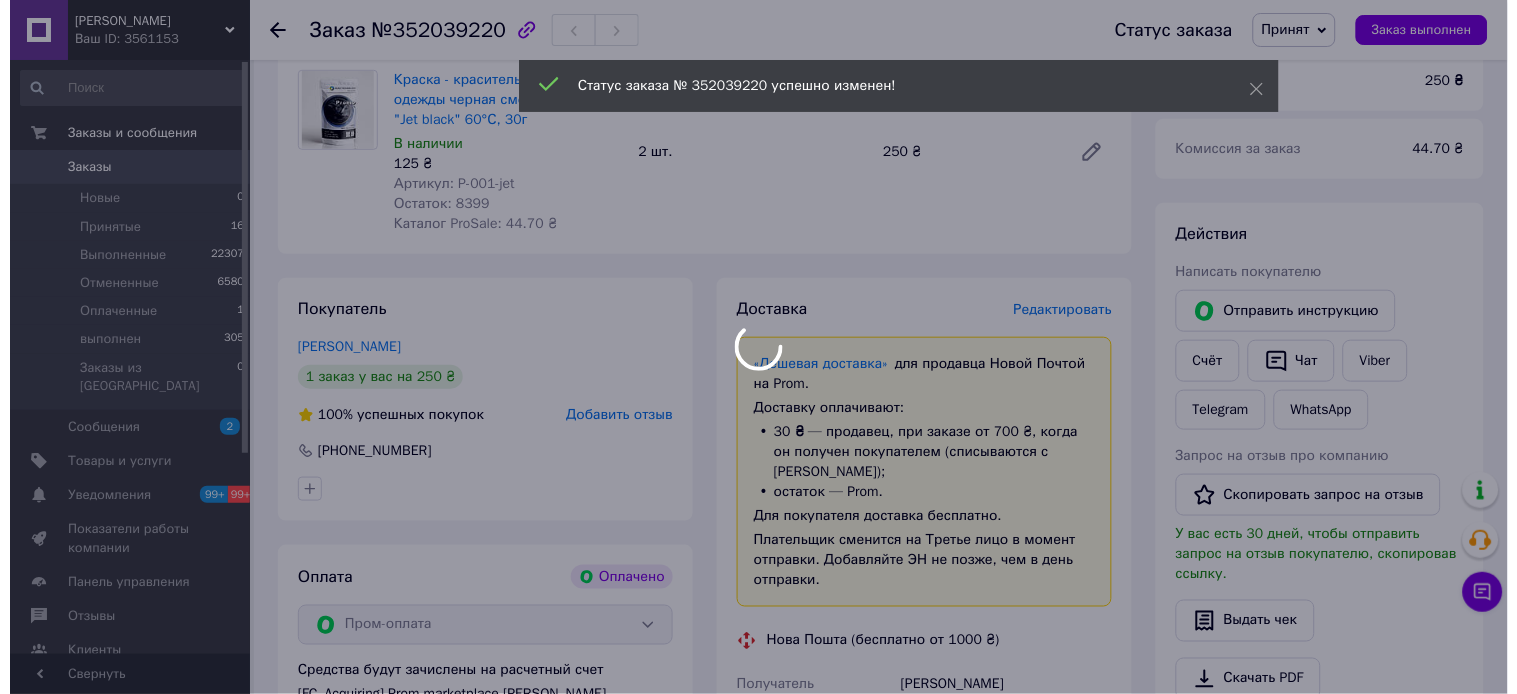 scroll, scrollTop: 222, scrollLeft: 0, axis: vertical 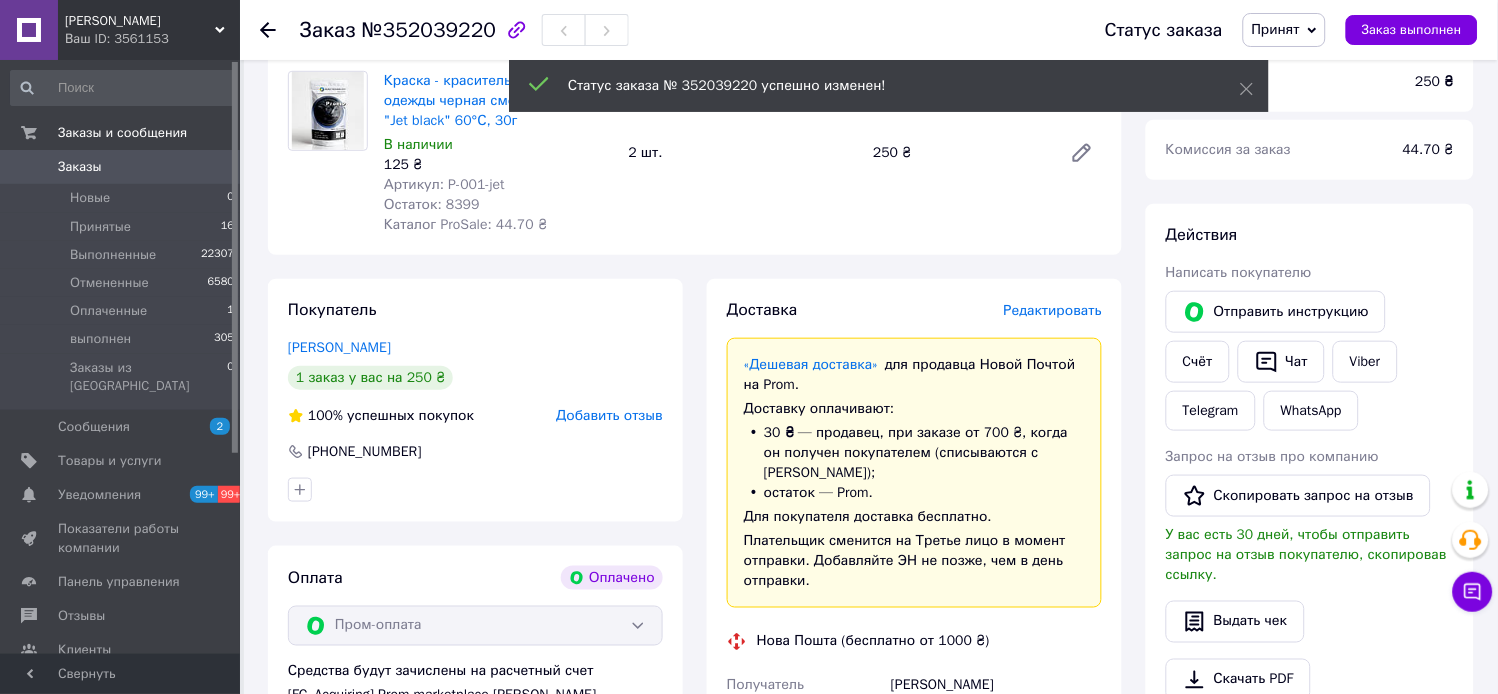 click on "Редактировать" at bounding box center (1053, 310) 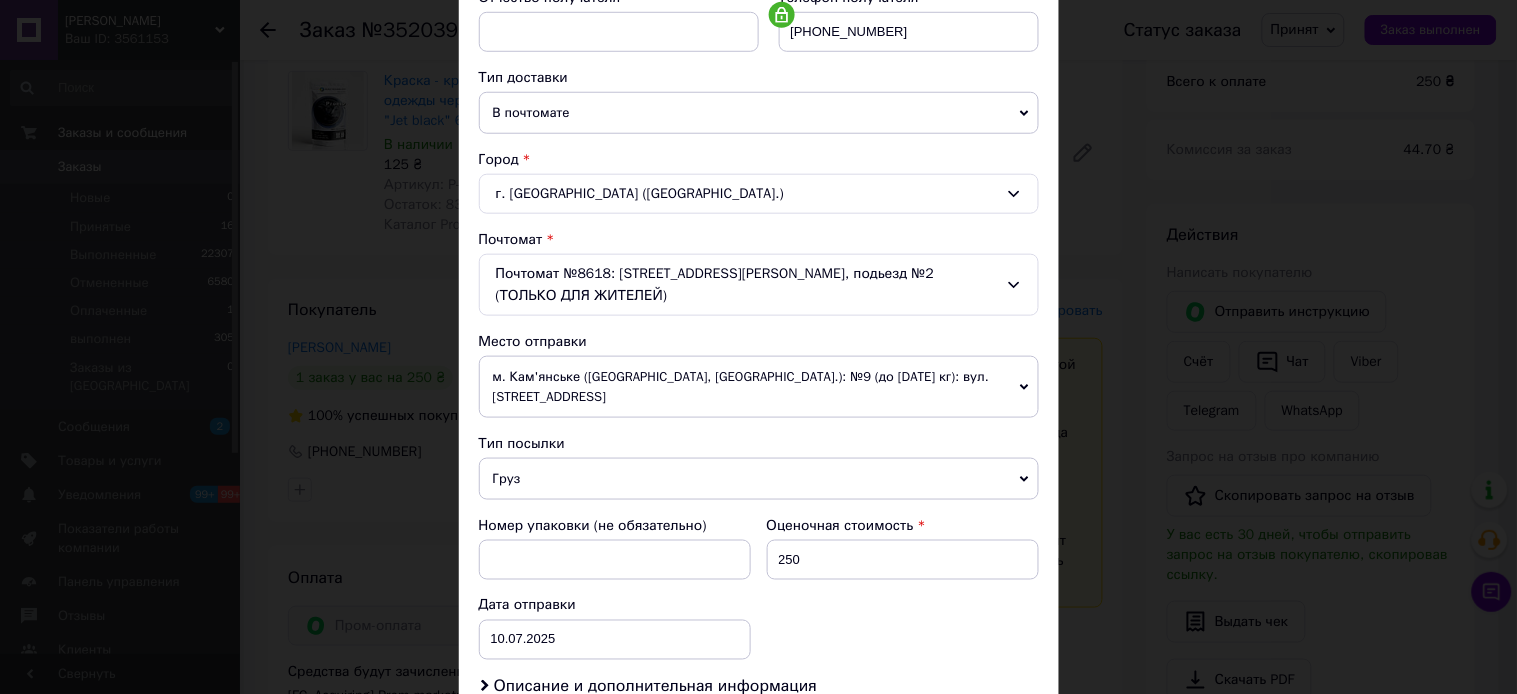 scroll, scrollTop: 444, scrollLeft: 0, axis: vertical 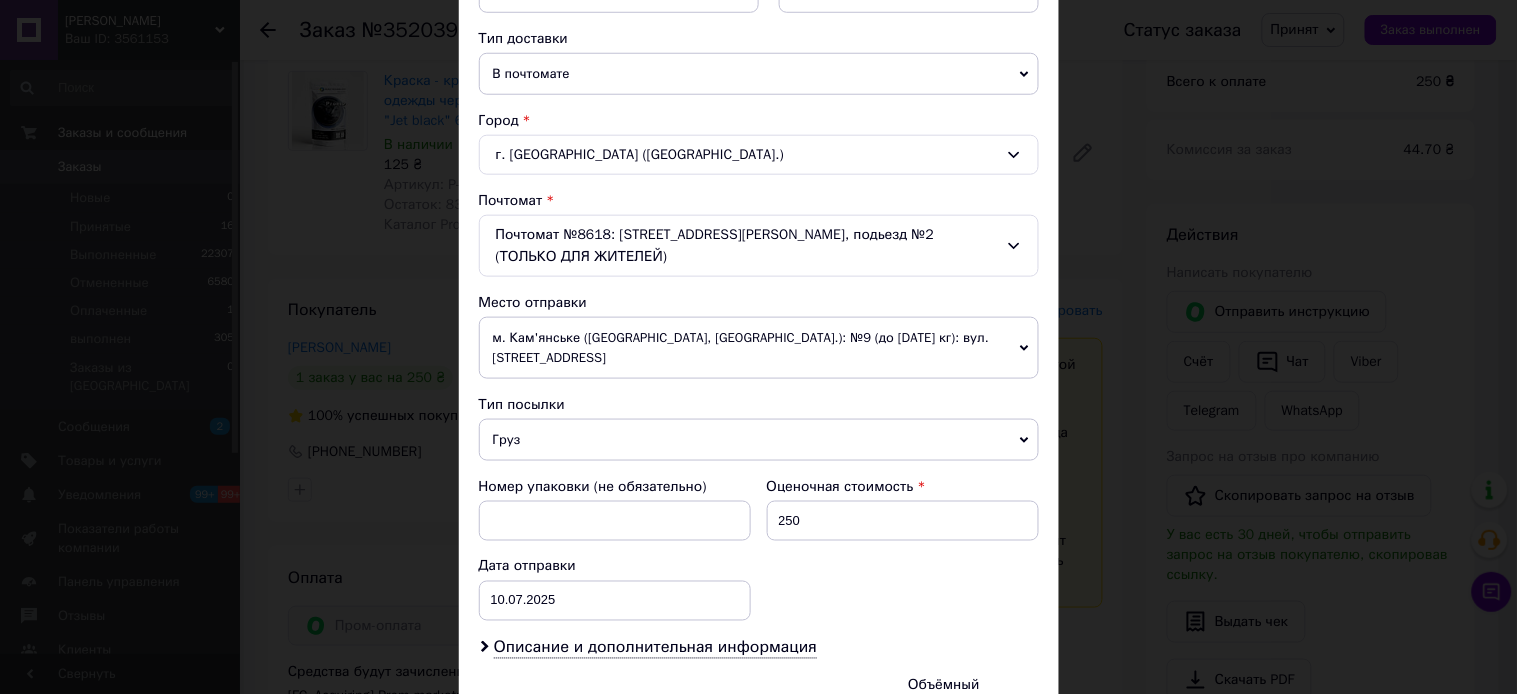 click on "м. Кам'янське ([GEOGRAPHIC_DATA], [GEOGRAPHIC_DATA].): №9 (до [DATE] кг): вул. [STREET_ADDRESS]" at bounding box center [759, 348] 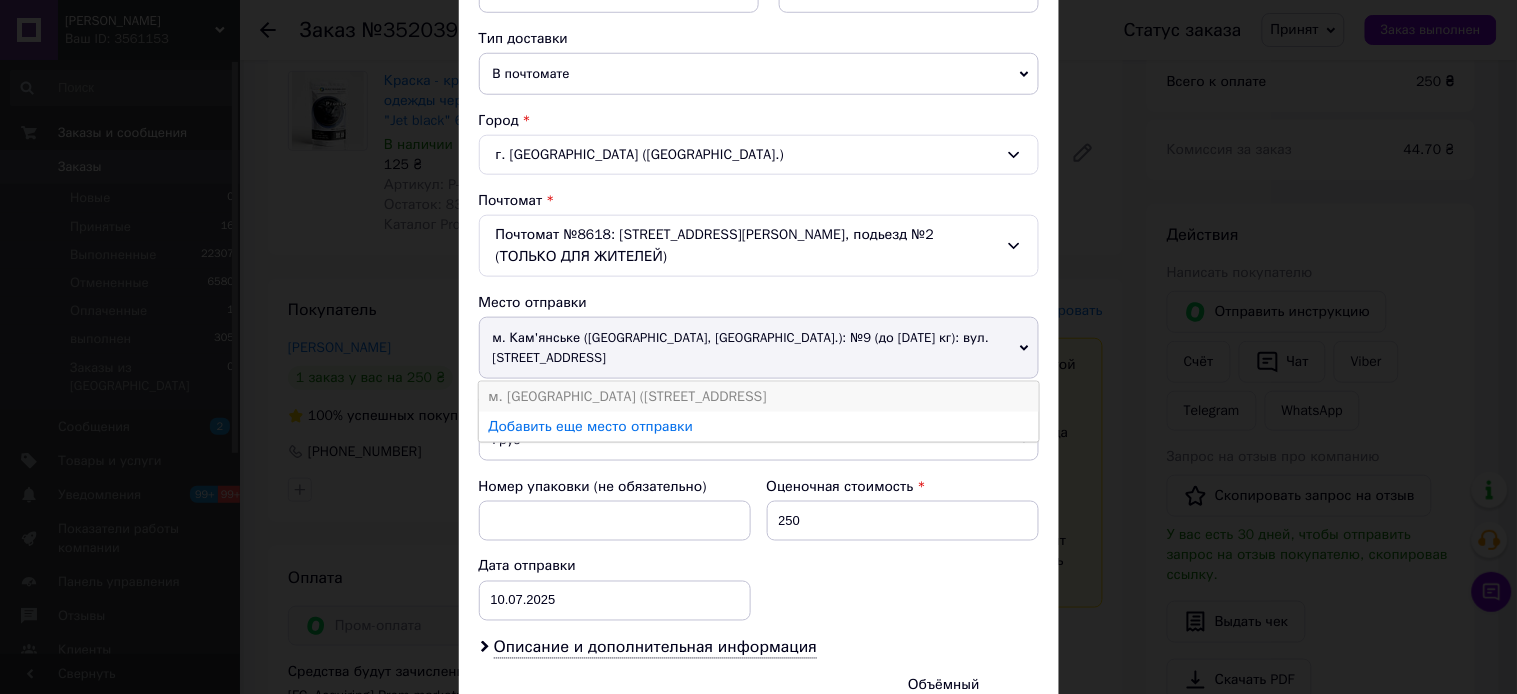 click on "м. [GEOGRAPHIC_DATA] ([STREET_ADDRESS]" at bounding box center (759, 397) 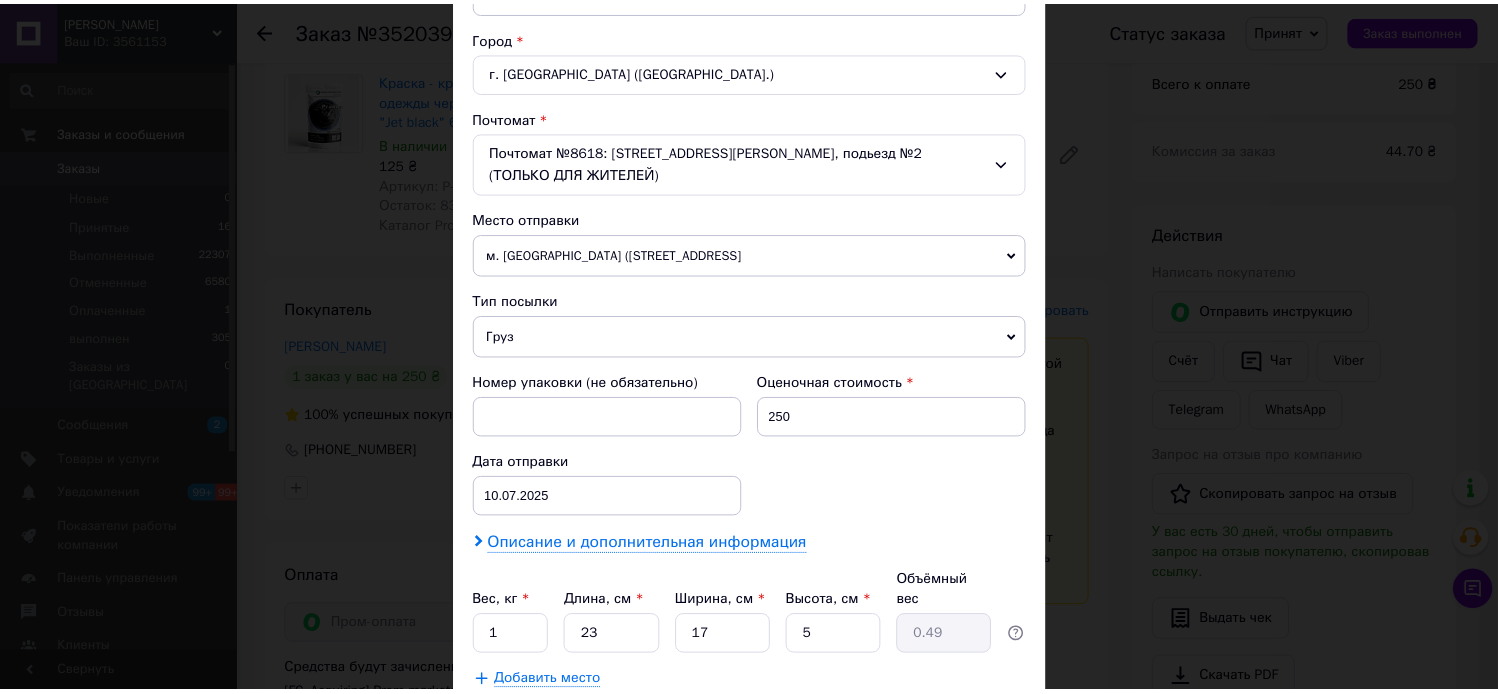 scroll, scrollTop: 657, scrollLeft: 0, axis: vertical 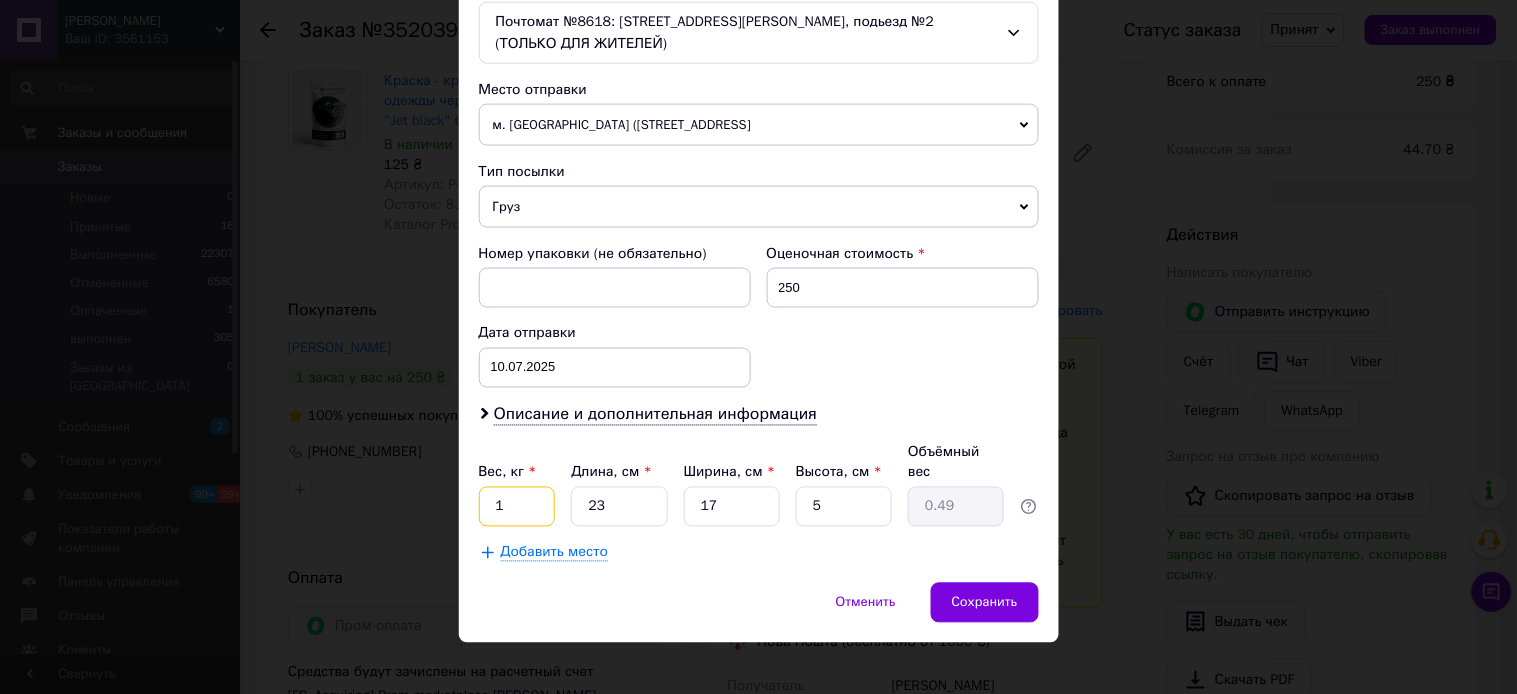 drag, startPoint x: 510, startPoint y: 501, endPoint x: 516, endPoint y: 466, distance: 35.510563 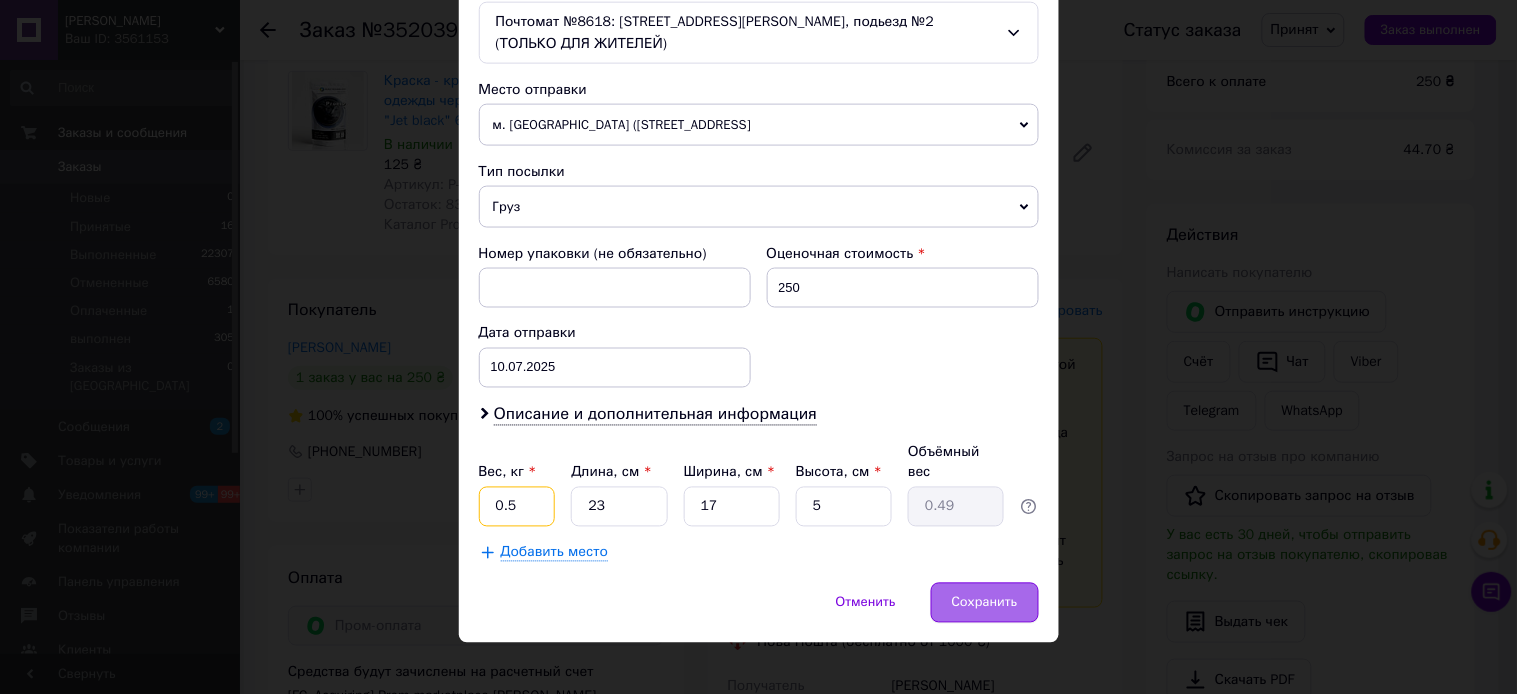 type on "0.5" 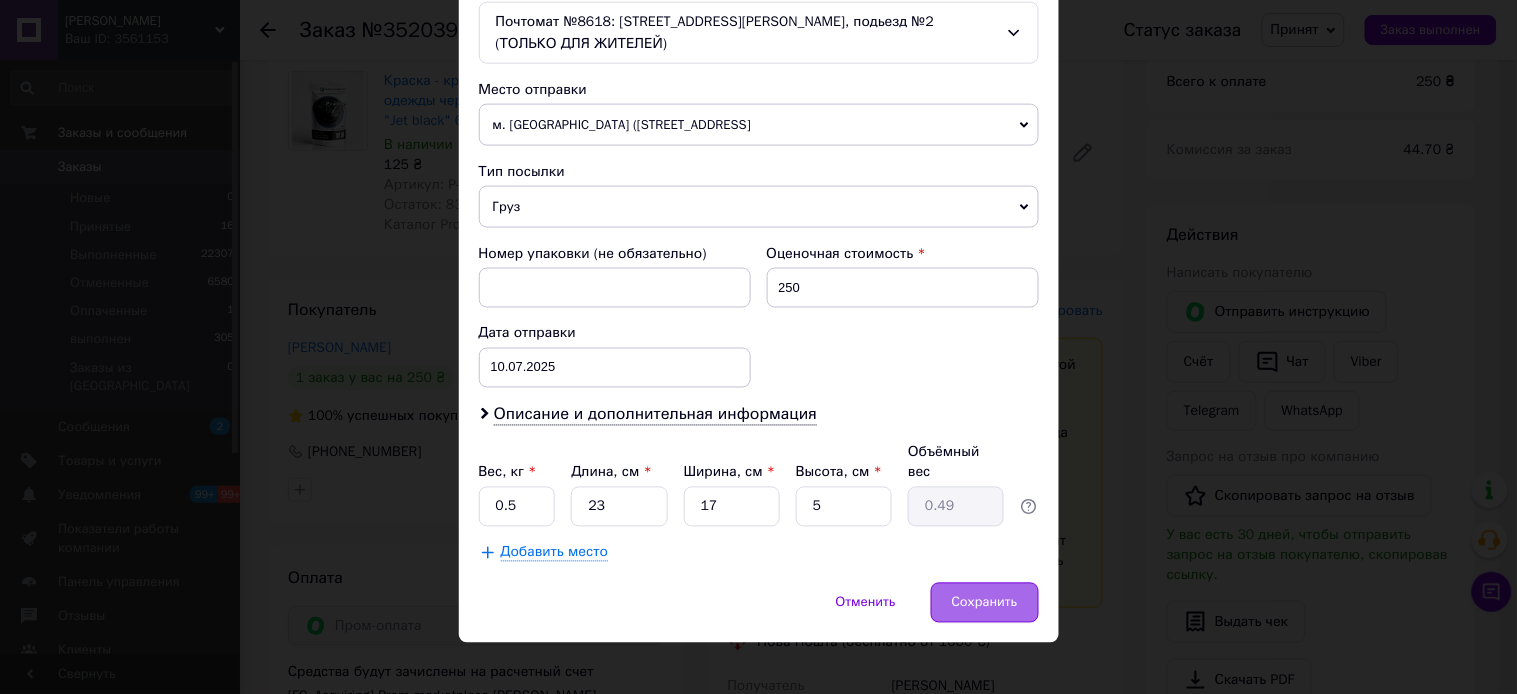 click on "Сохранить" at bounding box center (985, 603) 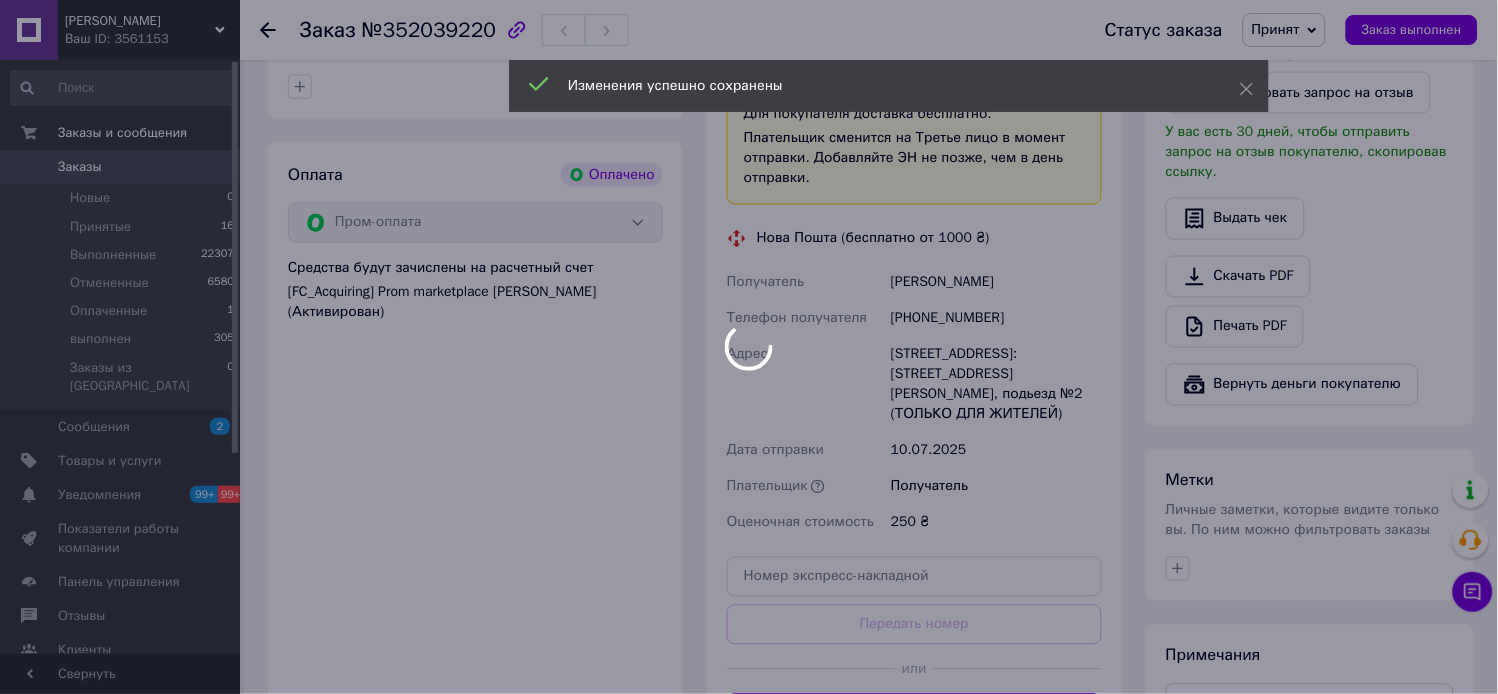 scroll, scrollTop: 777, scrollLeft: 0, axis: vertical 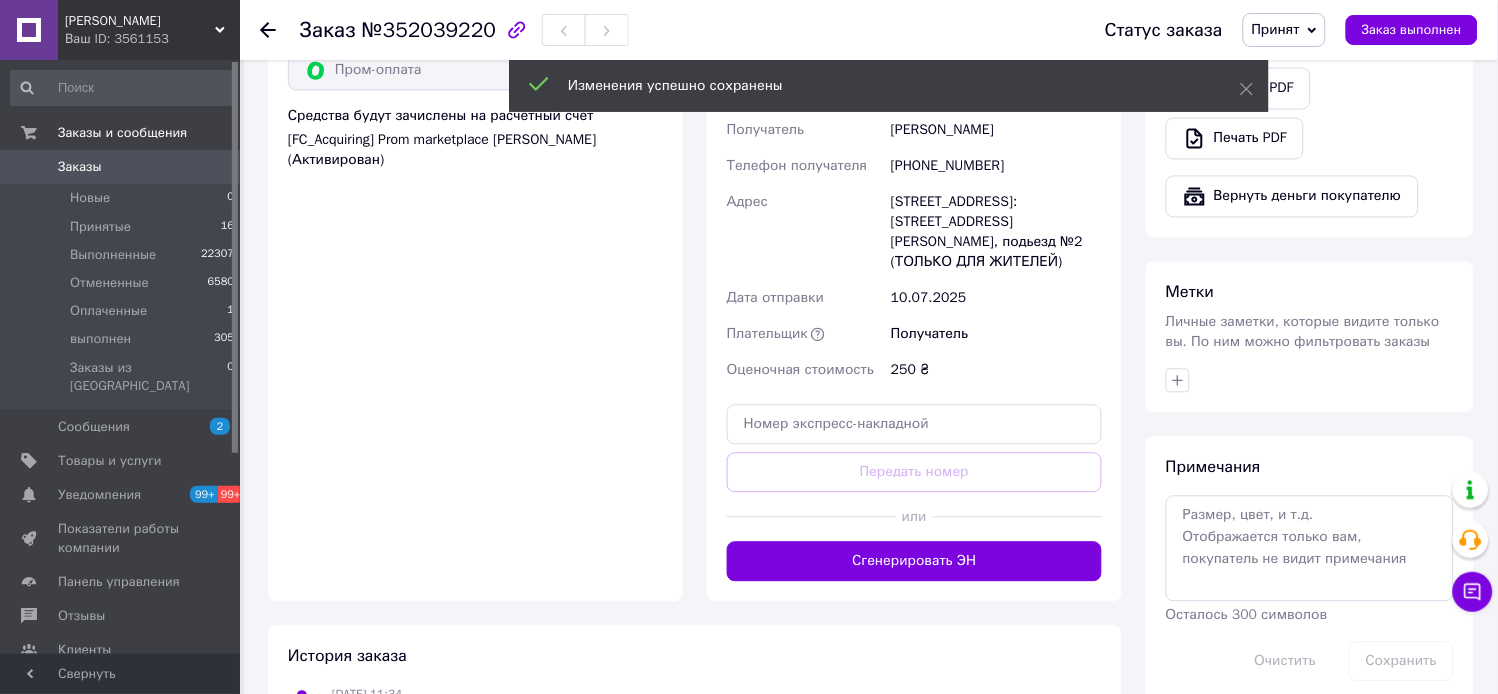 click on "Сгенерировать ЭН" at bounding box center (914, 562) 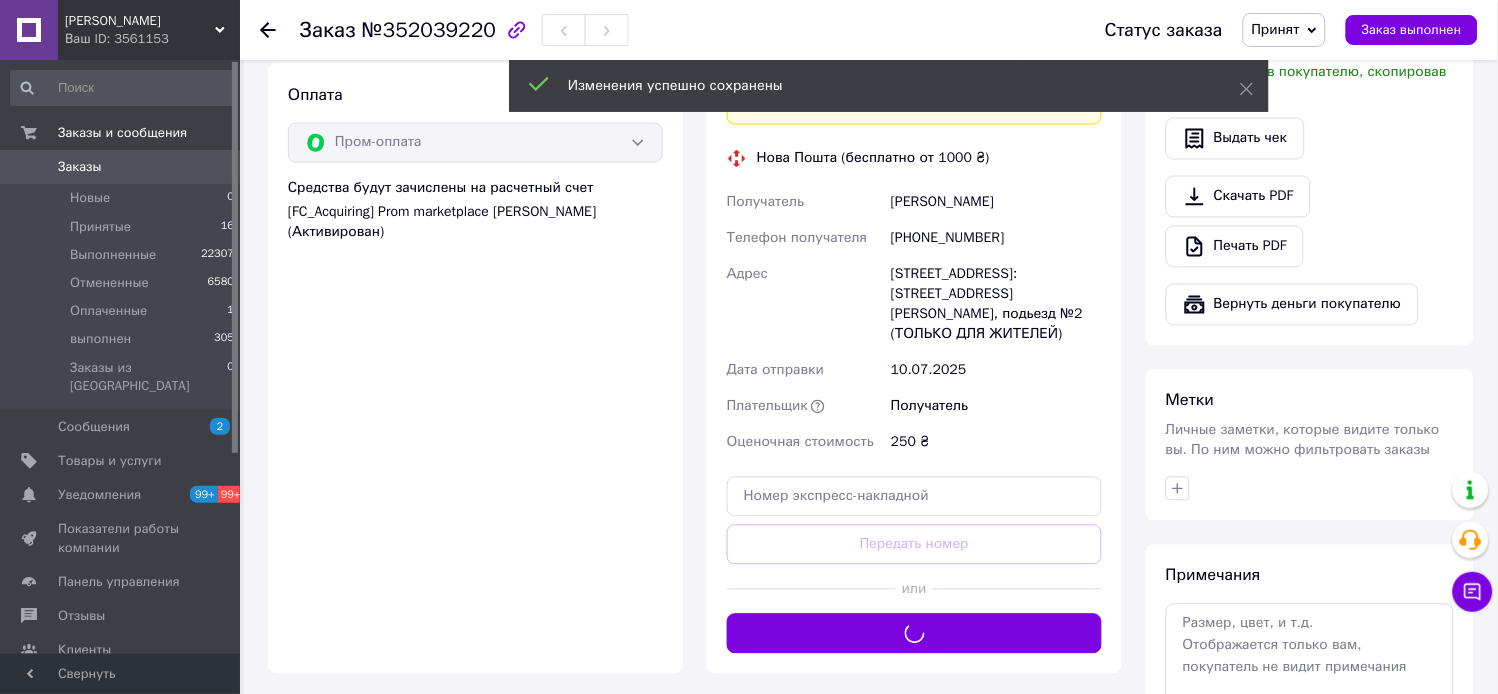 scroll, scrollTop: 666, scrollLeft: 0, axis: vertical 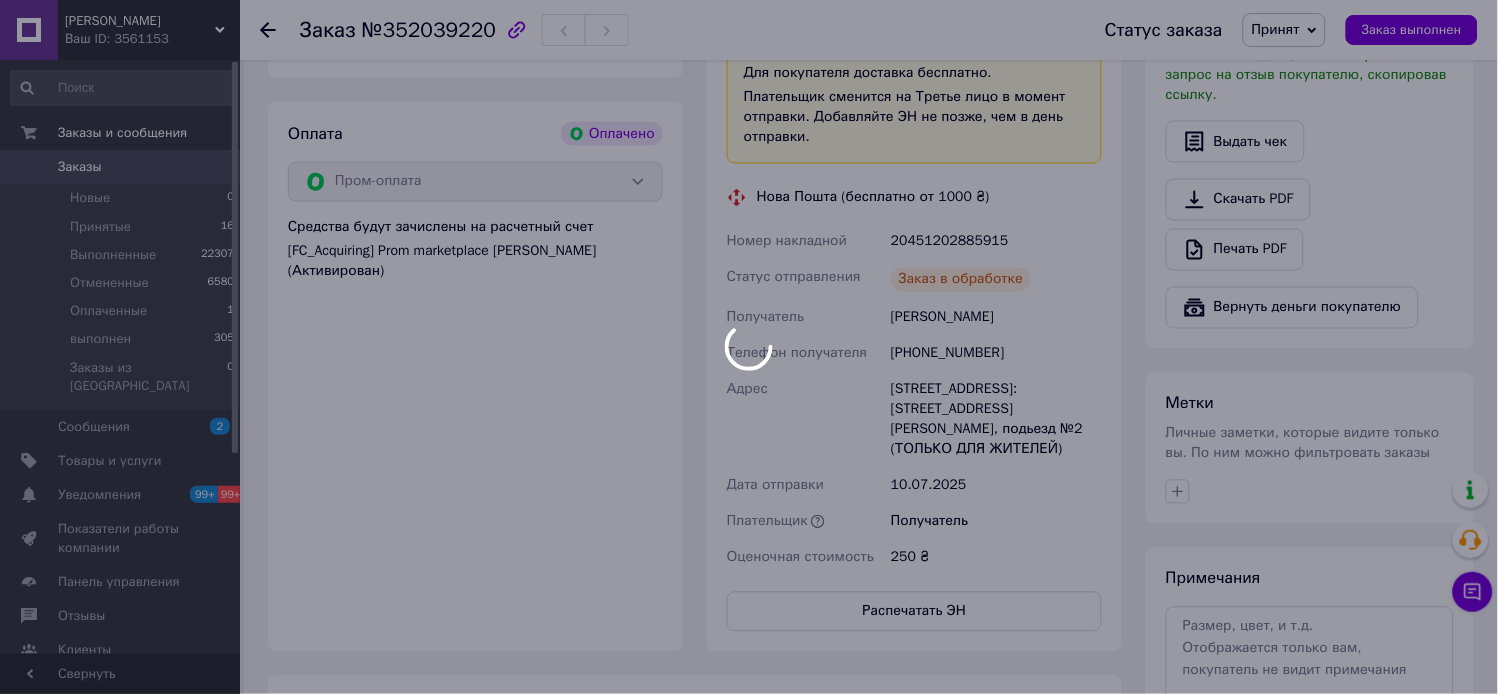 click at bounding box center (749, 347) 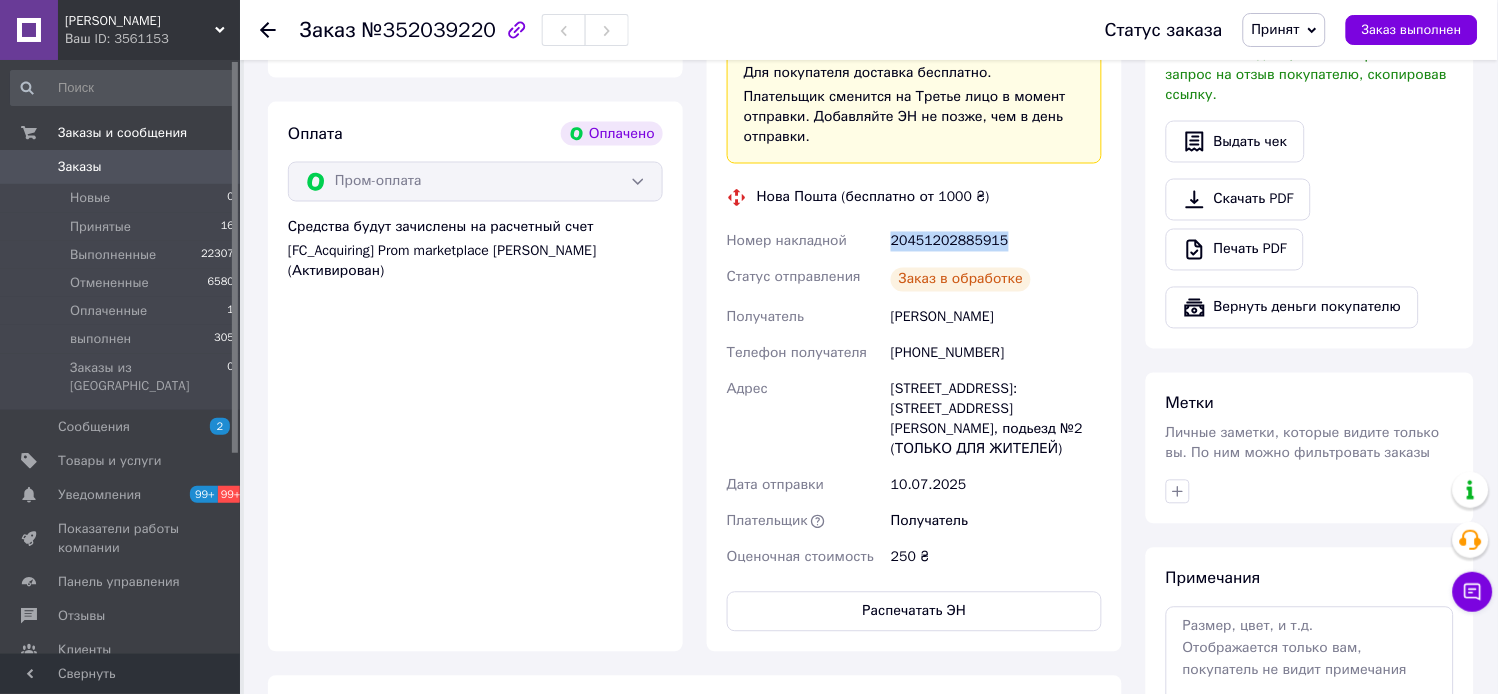 drag, startPoint x: 1015, startPoint y: 221, endPoint x: 882, endPoint y: 217, distance: 133.06013 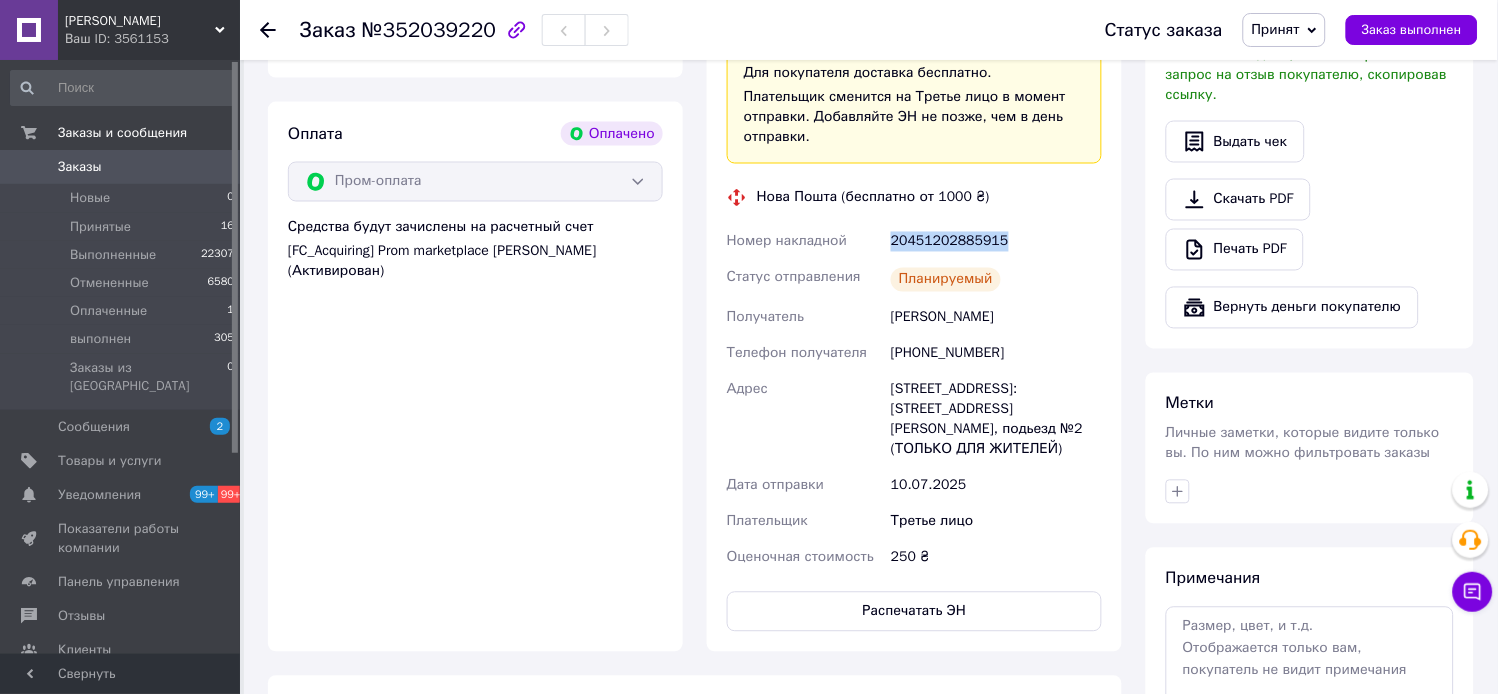 copy on "Номер накладной 20451202885915" 